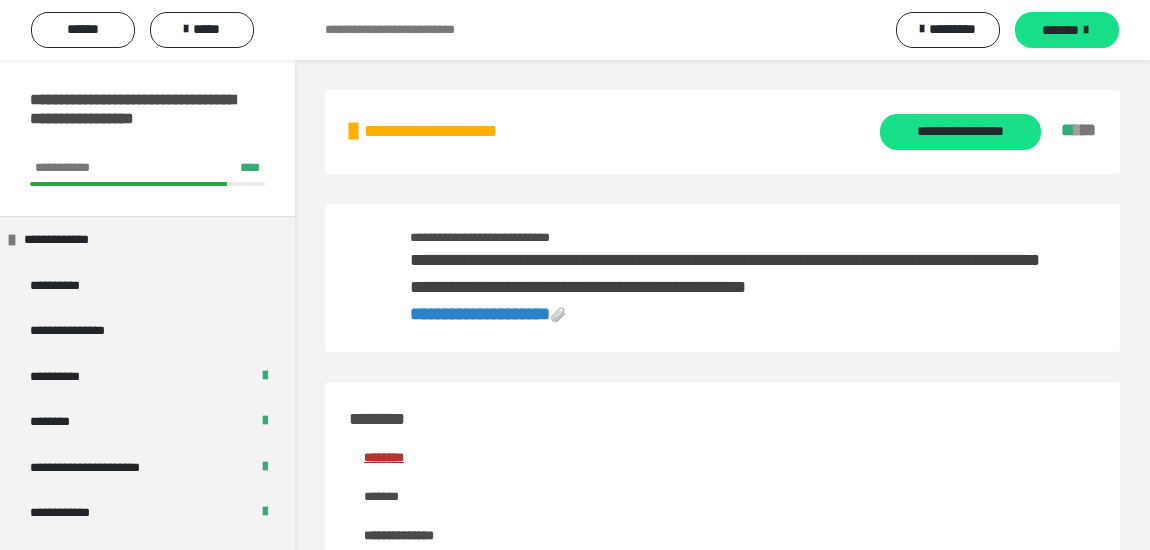 scroll, scrollTop: 2181, scrollLeft: 0, axis: vertical 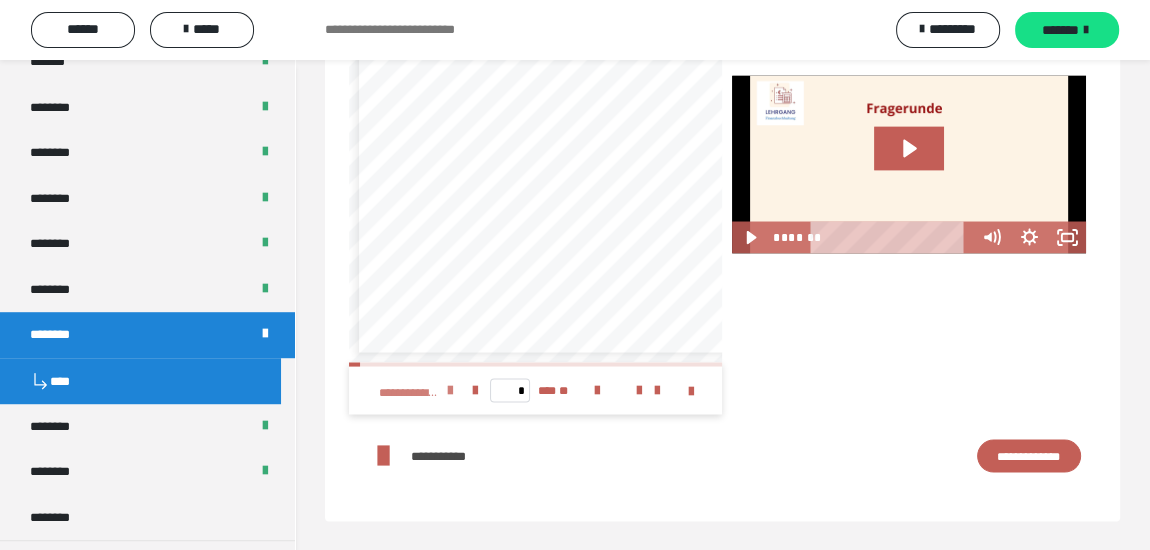 click at bounding box center [450, 390] 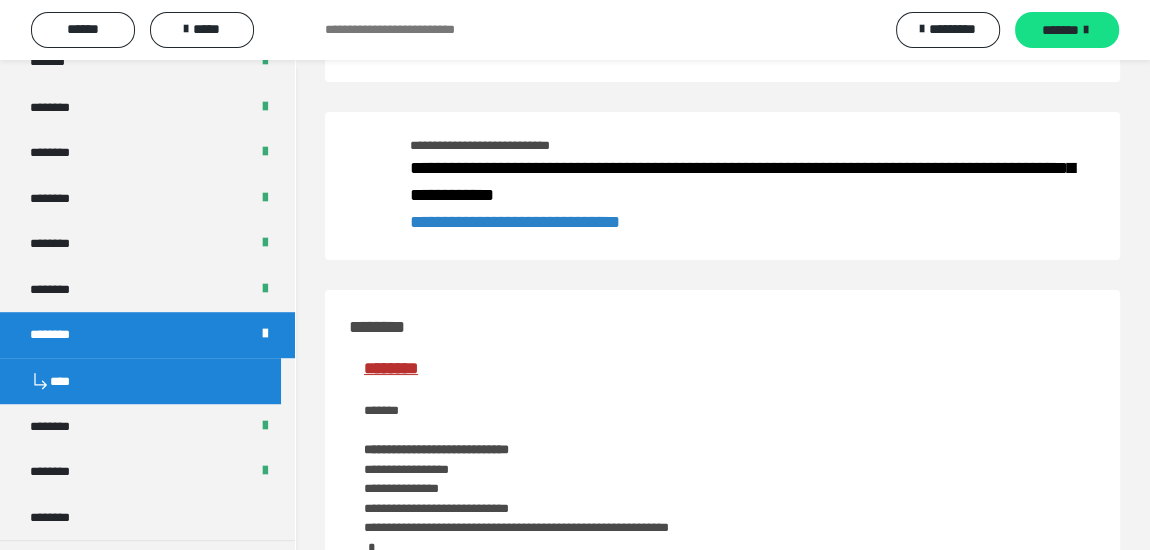 scroll, scrollTop: 0, scrollLeft: 0, axis: both 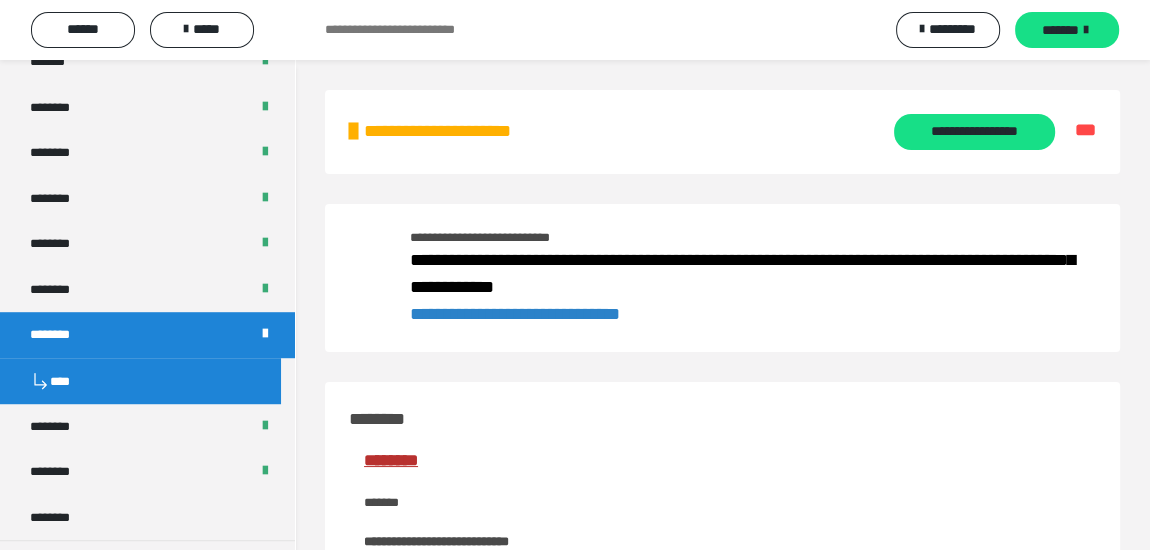 click on "**********" at bounding box center (515, 314) 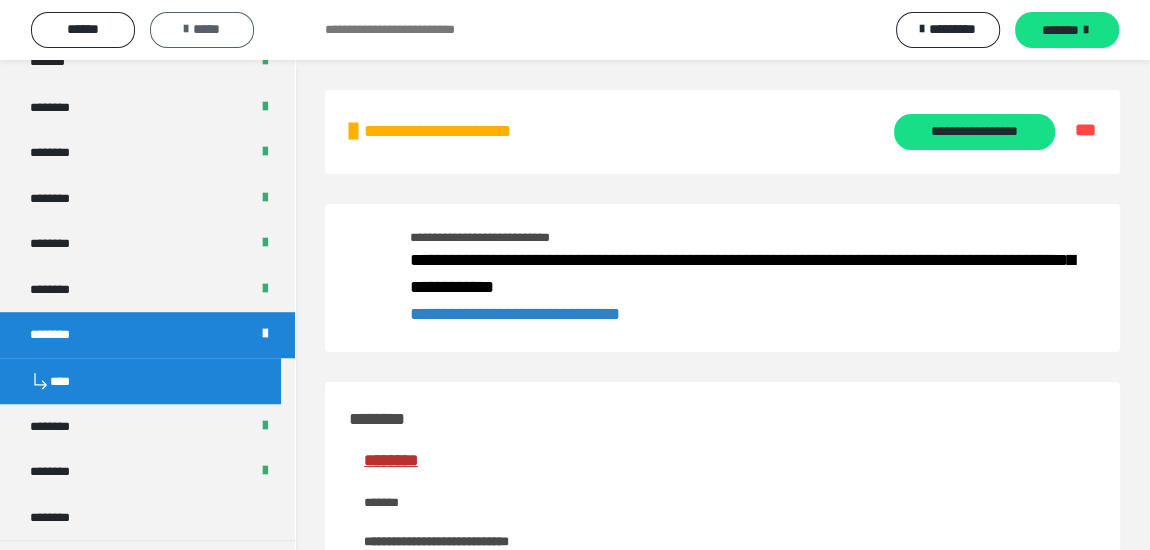 click on "*****" at bounding box center (202, 29) 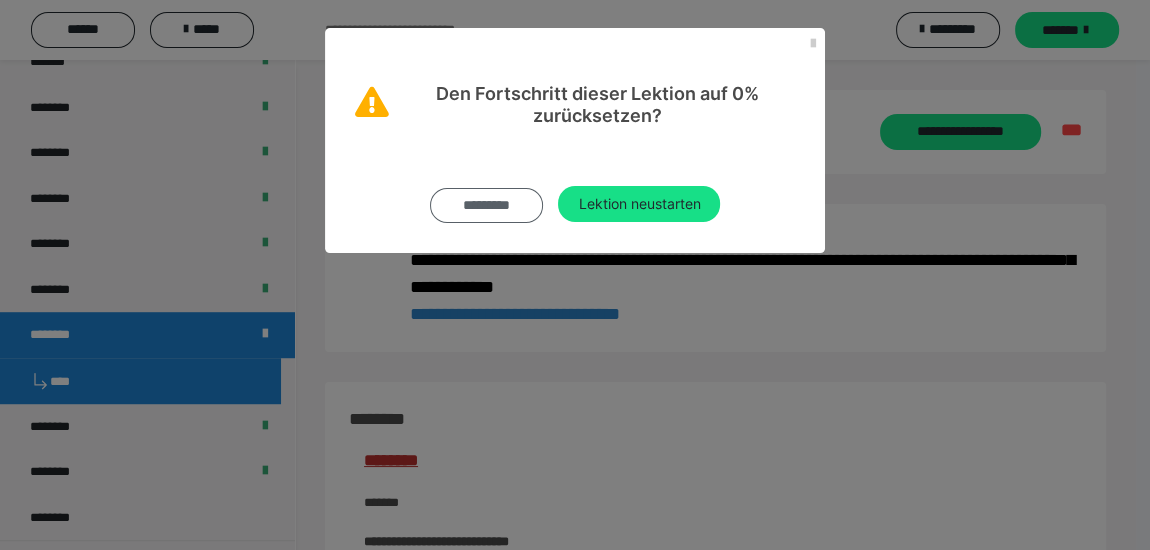 click on "*********" at bounding box center [487, 205] 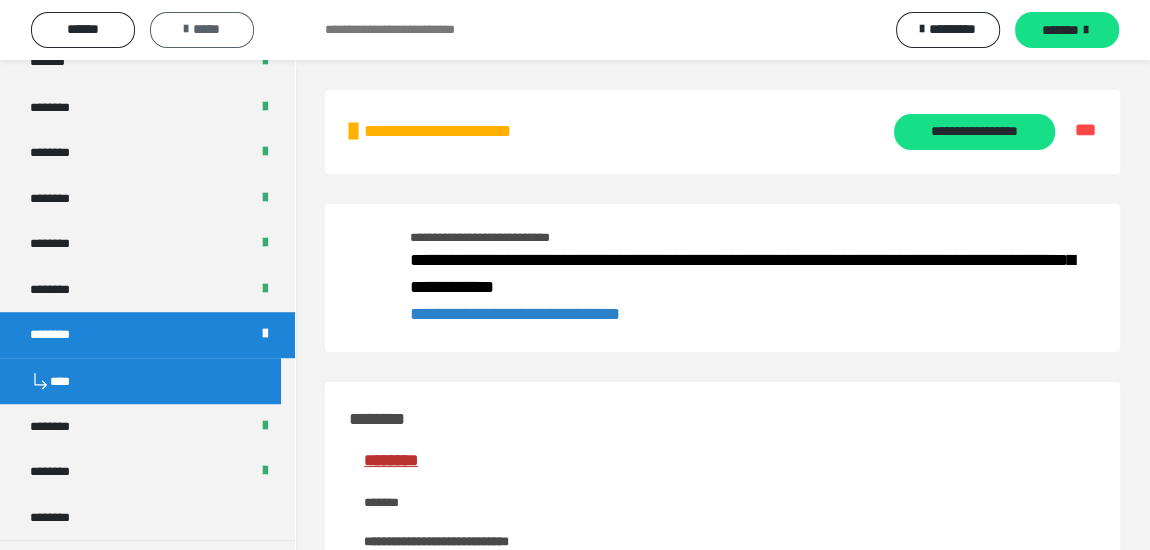 click on "*****" at bounding box center (202, 29) 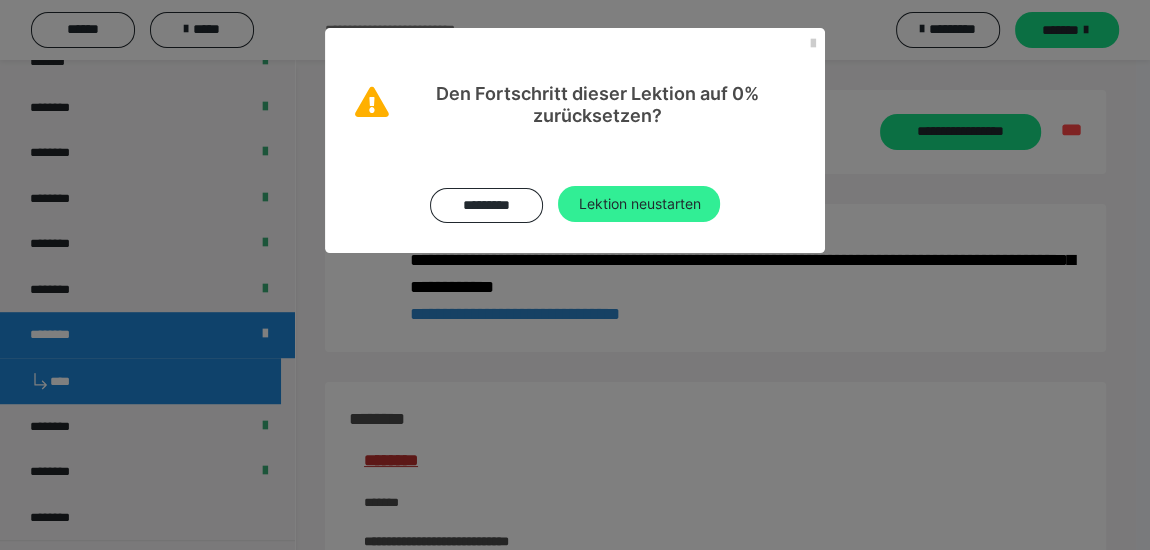 click on "Lektion neustarten" at bounding box center (639, 204) 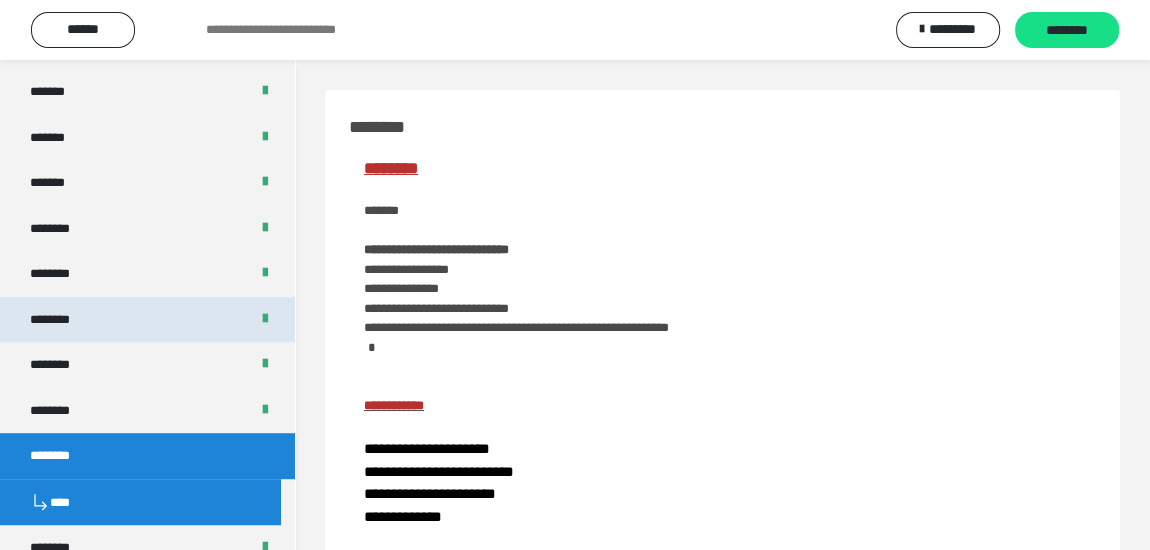 scroll, scrollTop: 1000, scrollLeft: 0, axis: vertical 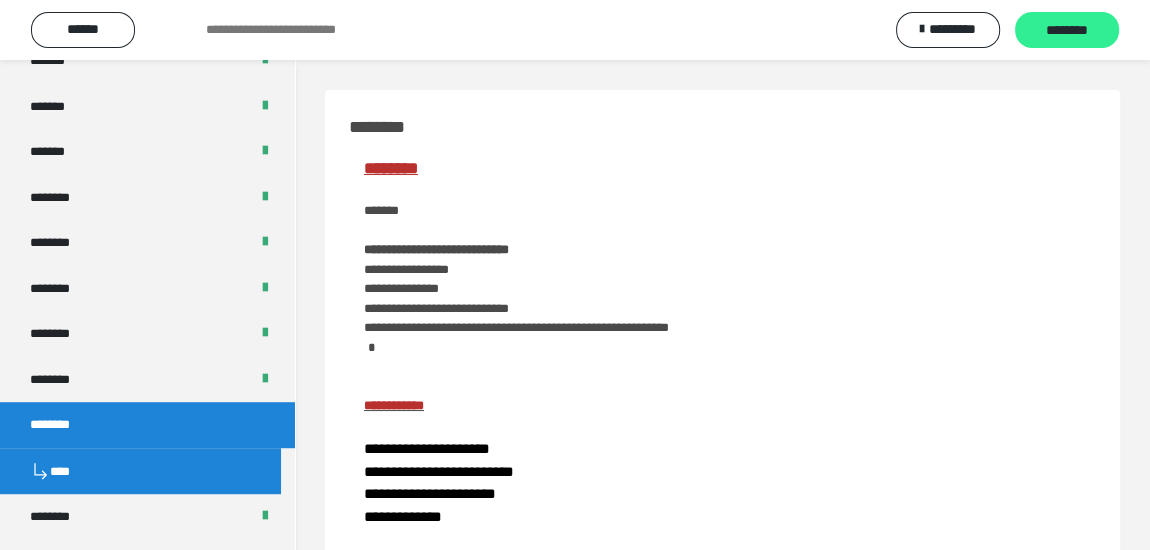 click on "********" at bounding box center (1067, 31) 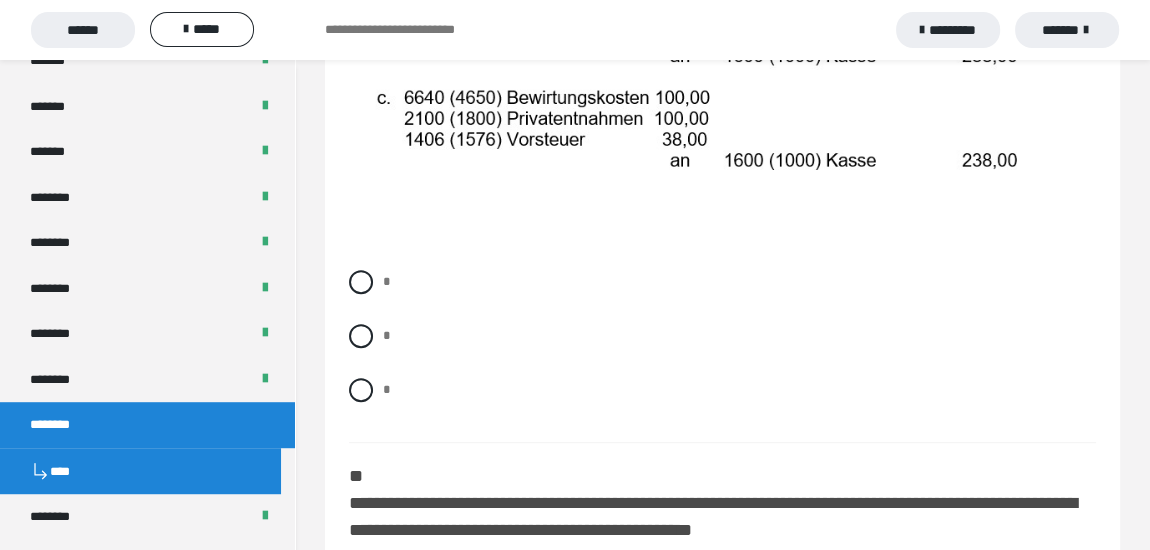 scroll, scrollTop: 636, scrollLeft: 0, axis: vertical 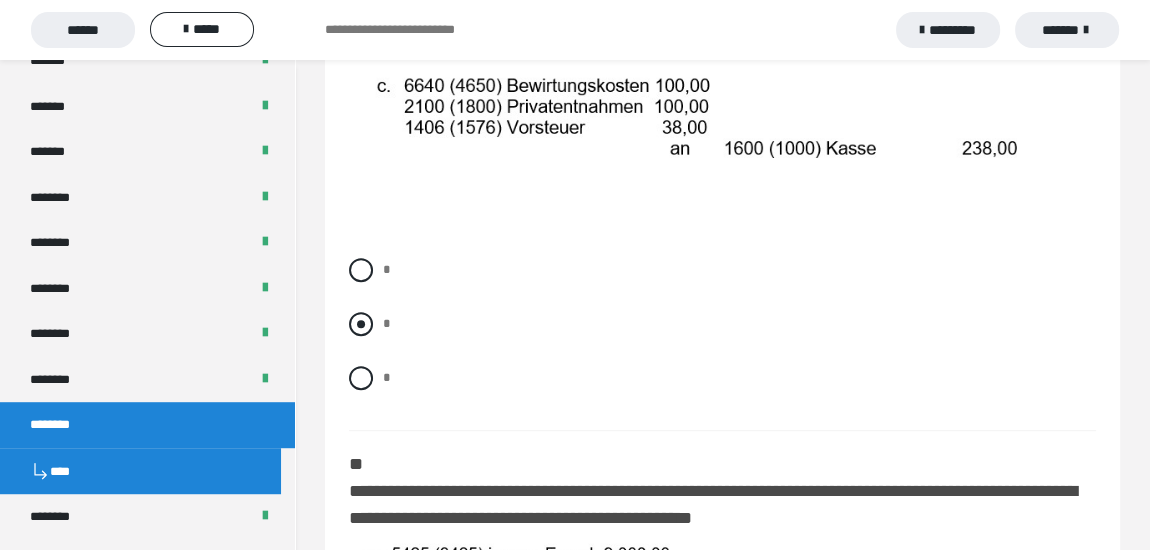 click at bounding box center (361, 324) 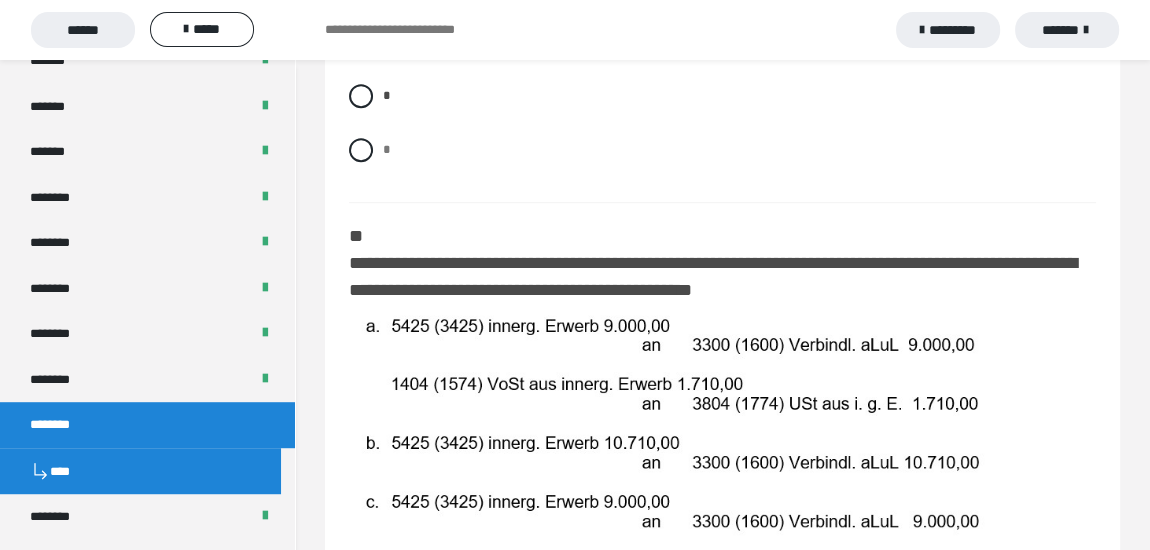 scroll, scrollTop: 909, scrollLeft: 0, axis: vertical 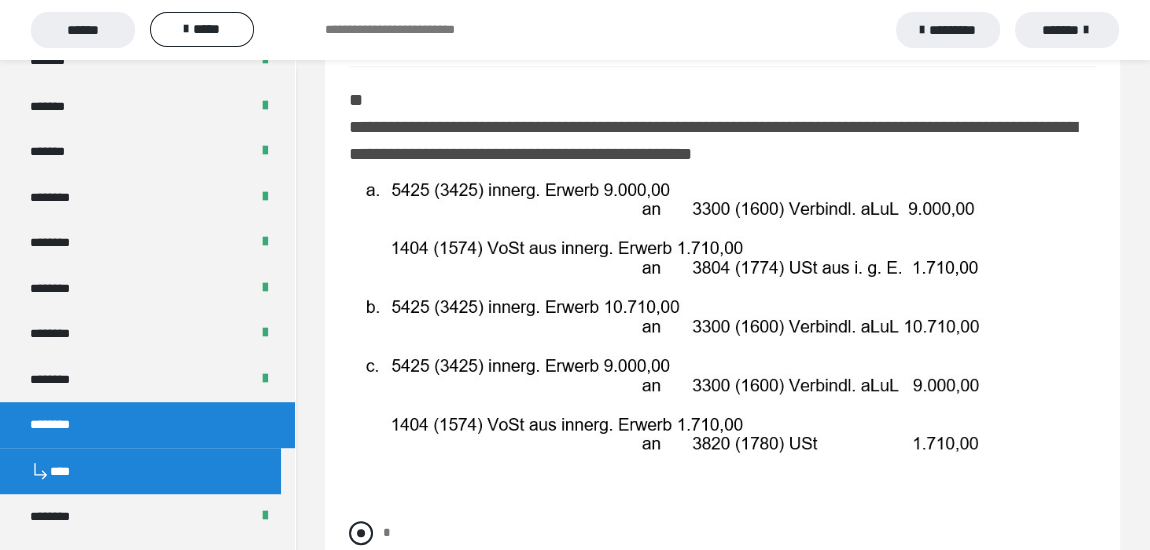 click at bounding box center [361, 533] 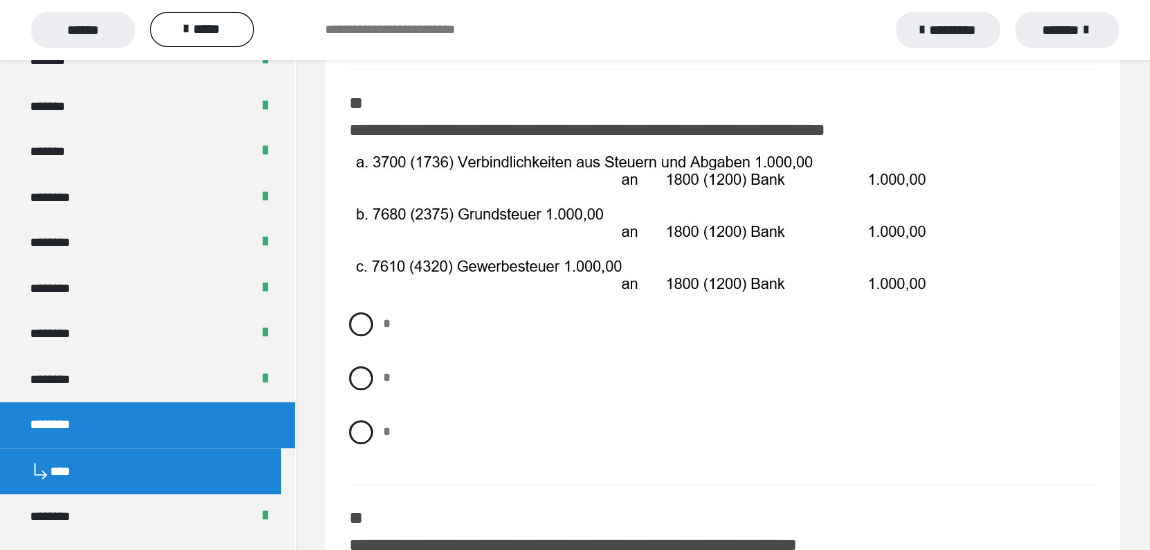 scroll, scrollTop: 1636, scrollLeft: 0, axis: vertical 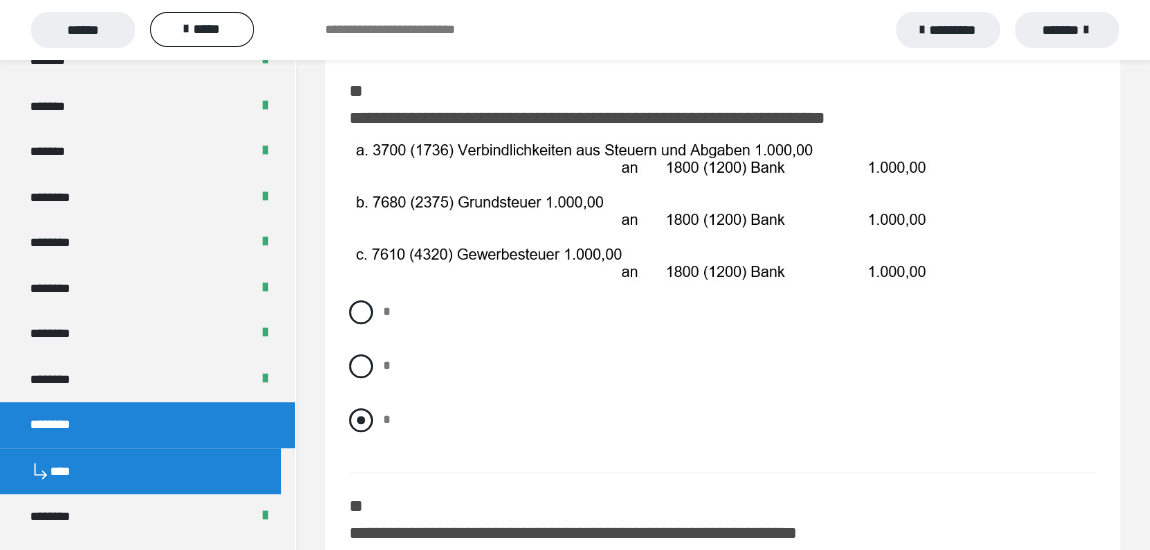 click at bounding box center [361, 420] 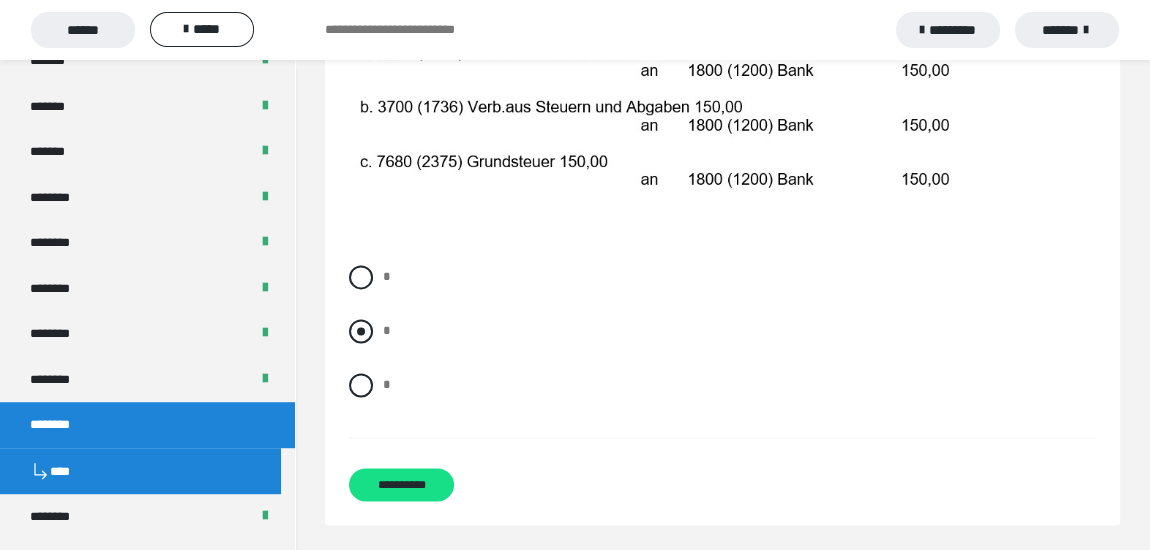 scroll, scrollTop: 2152, scrollLeft: 0, axis: vertical 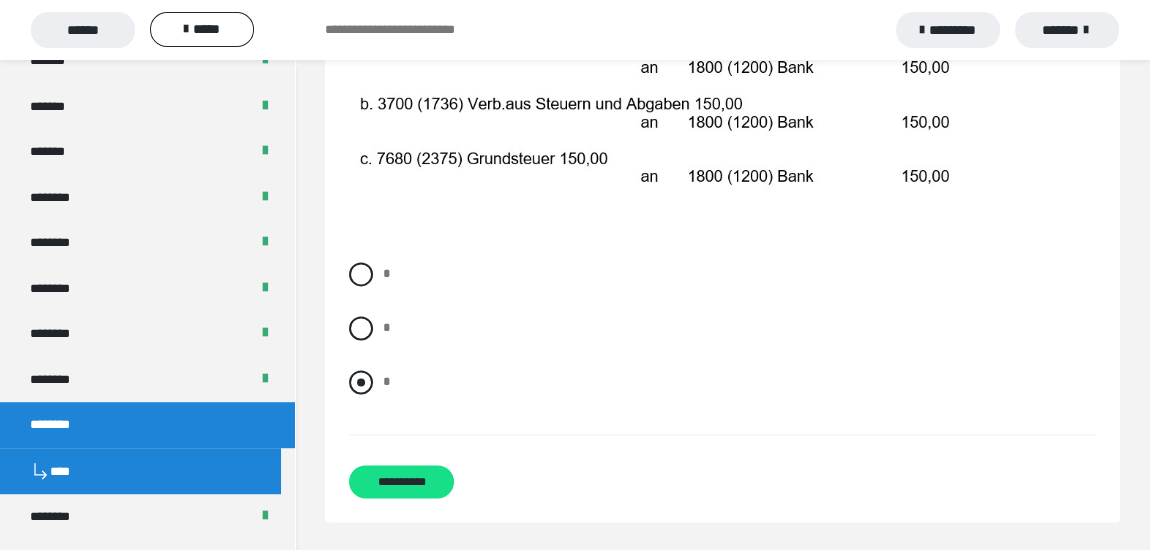 click at bounding box center [361, 382] 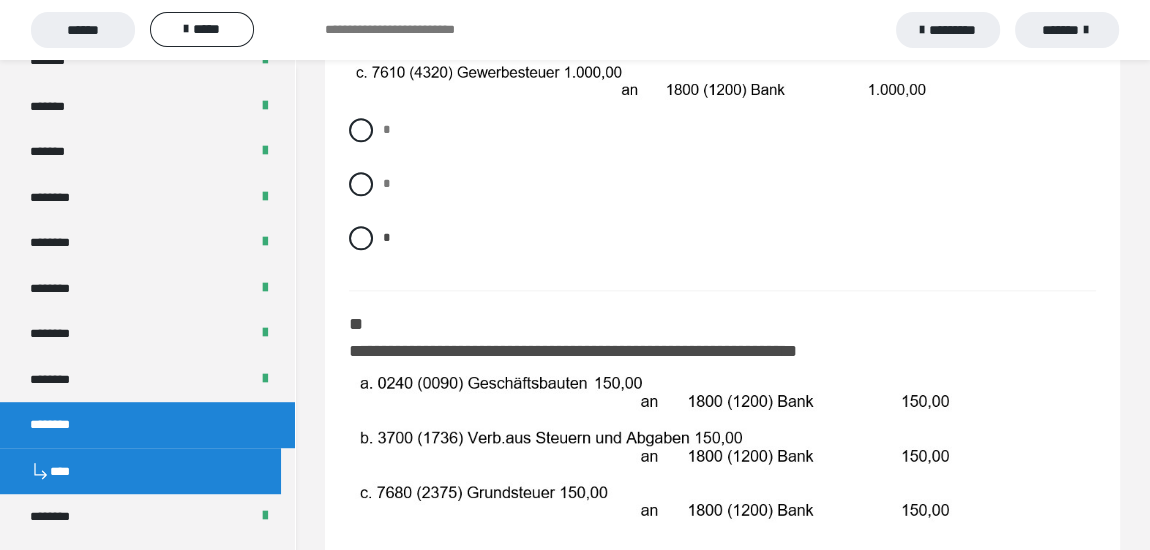 scroll, scrollTop: 1697, scrollLeft: 0, axis: vertical 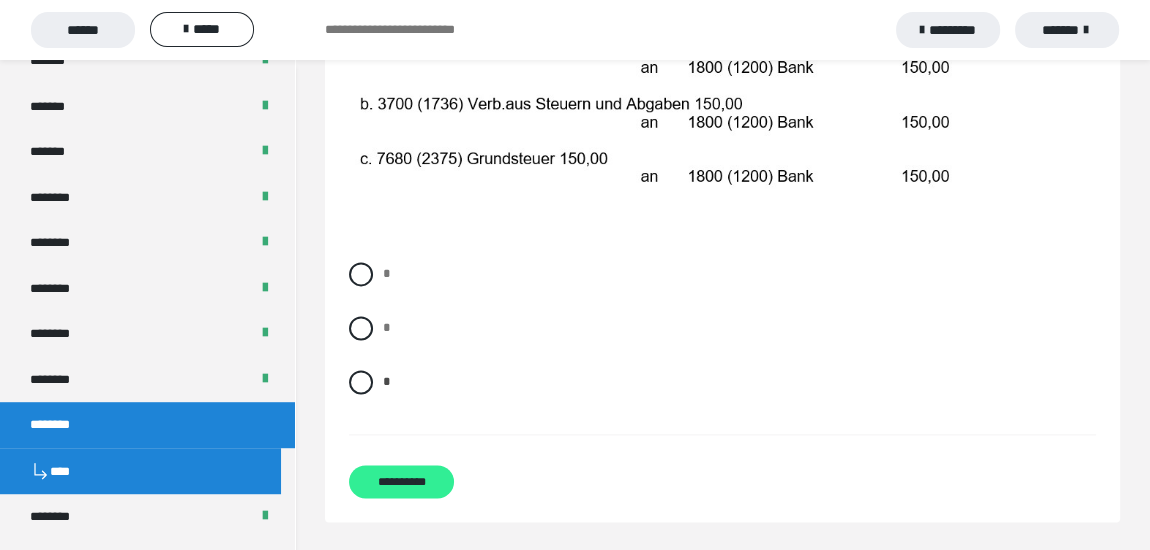 drag, startPoint x: 405, startPoint y: 484, endPoint x: 430, endPoint y: 468, distance: 29.681644 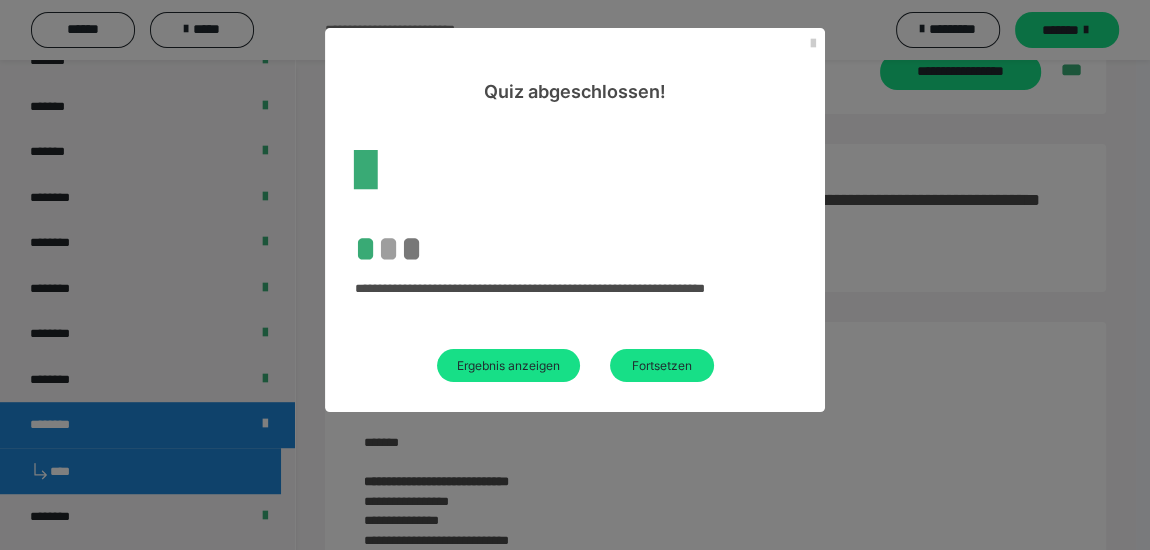 scroll, scrollTop: 2152, scrollLeft: 0, axis: vertical 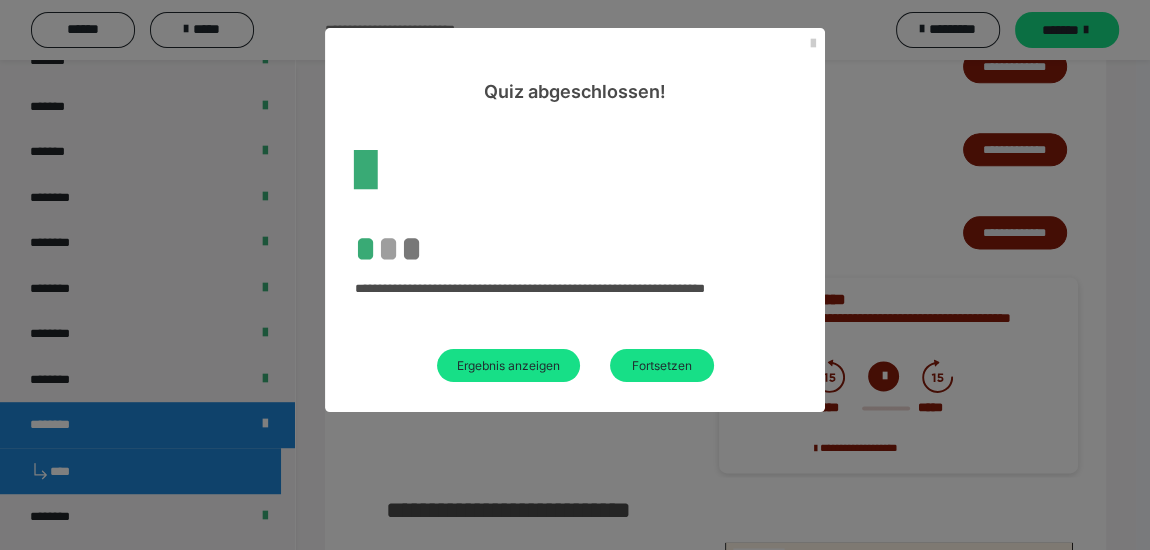 drag, startPoint x: 646, startPoint y: 365, endPoint x: 364, endPoint y: 416, distance: 286.5746 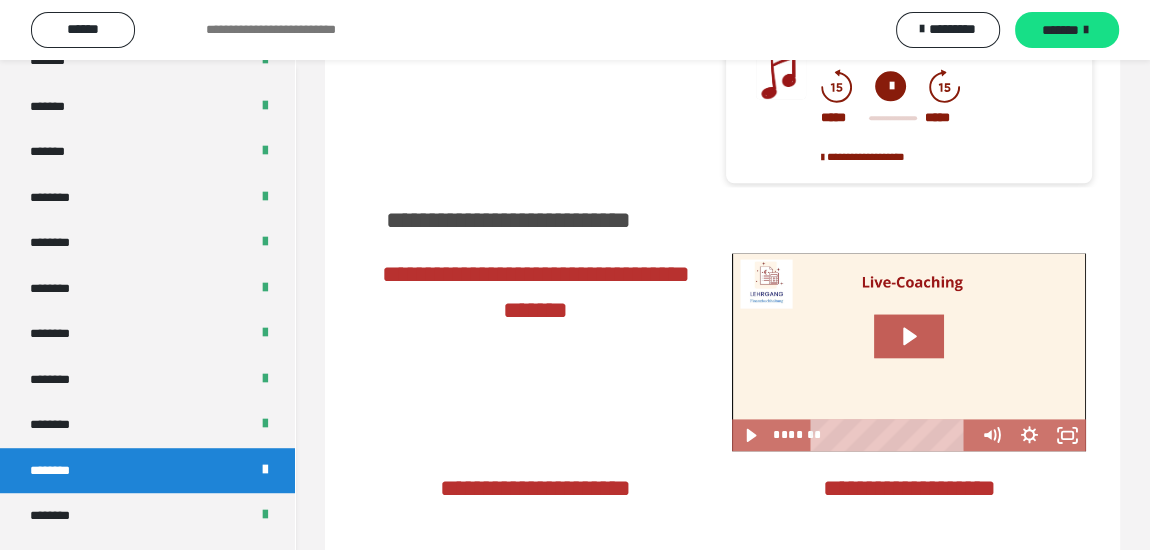 scroll, scrollTop: 1833, scrollLeft: 0, axis: vertical 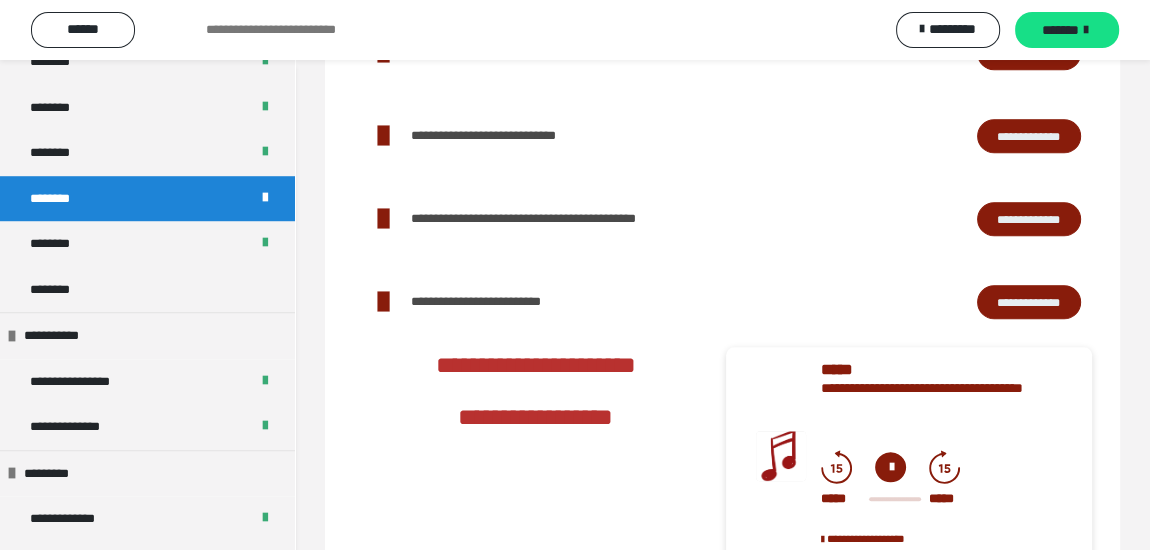 click on "********" at bounding box center (147, 290) 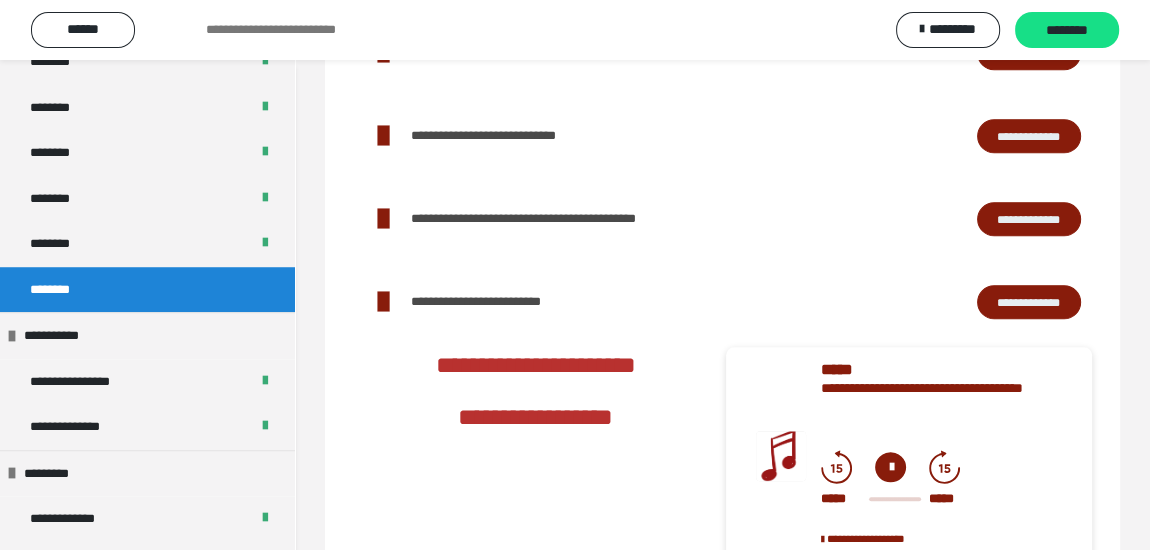 scroll, scrollTop: 440, scrollLeft: 0, axis: vertical 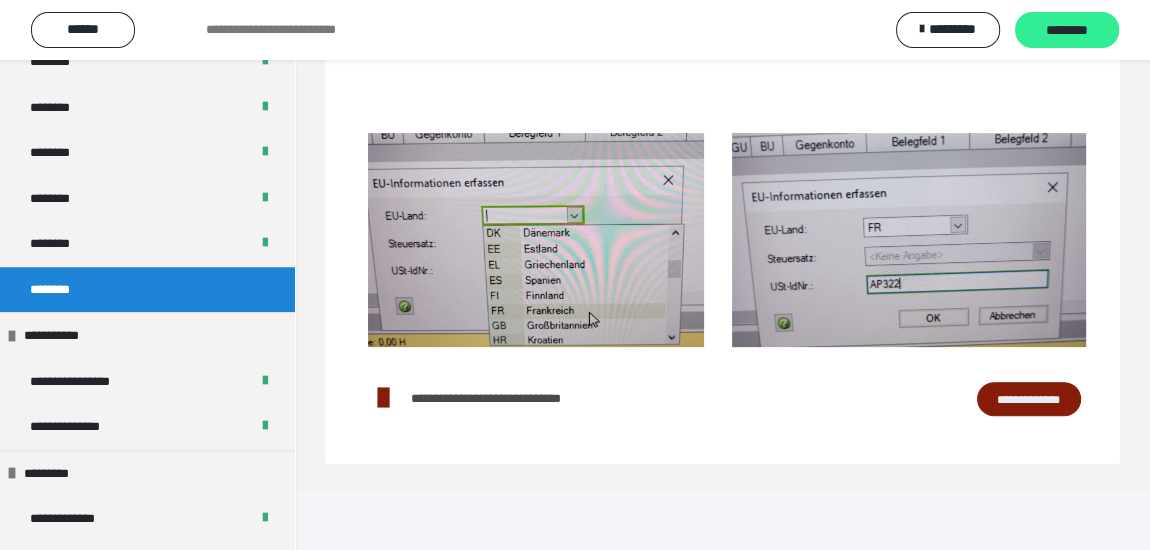 click on "********" at bounding box center [1067, 31] 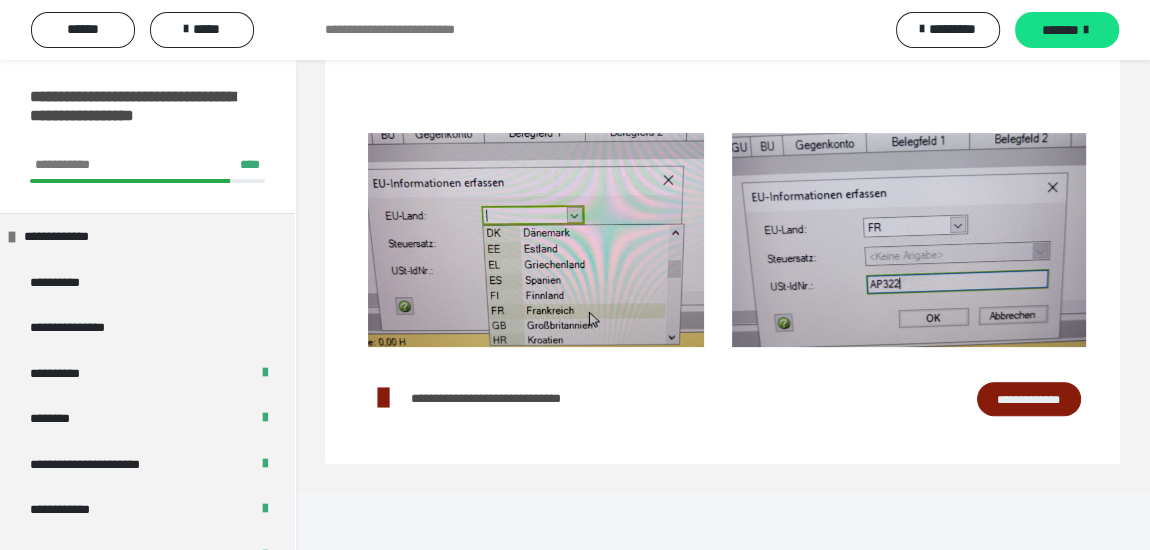 scroll, scrollTop: 0, scrollLeft: 0, axis: both 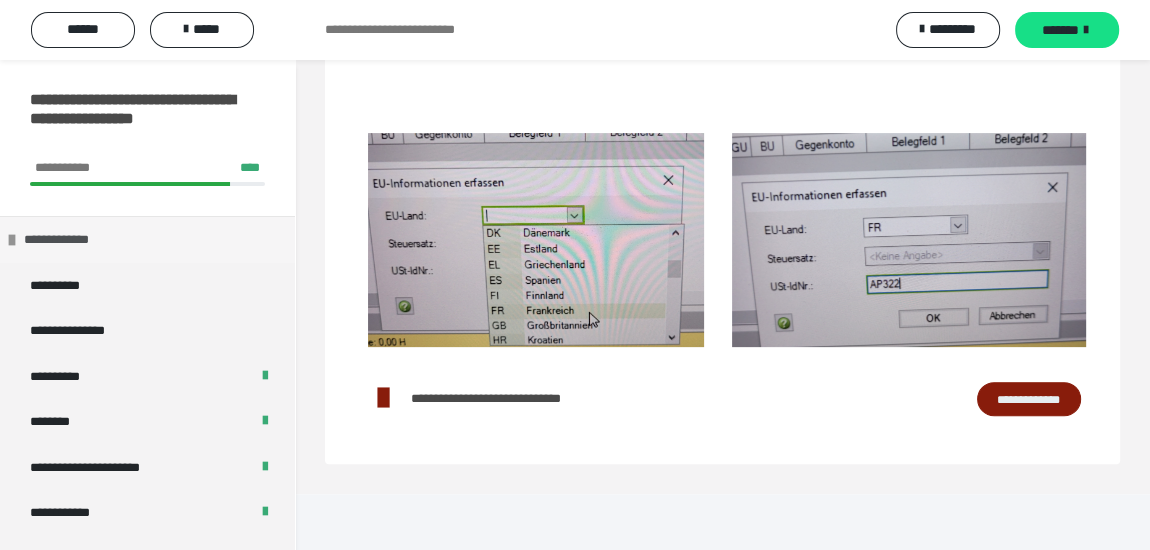 click at bounding box center [12, 240] 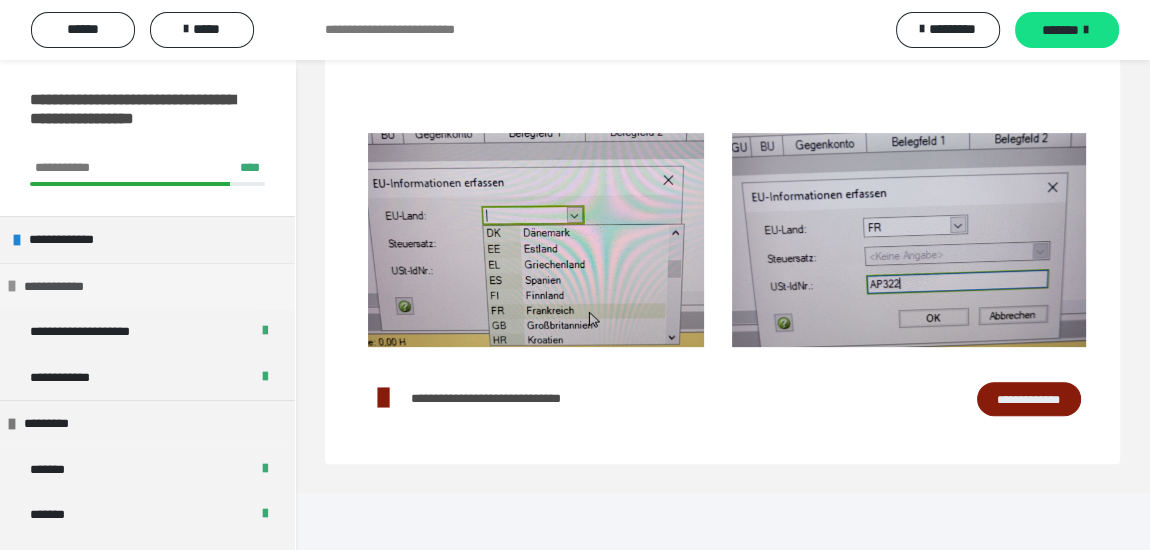 click at bounding box center [12, 286] 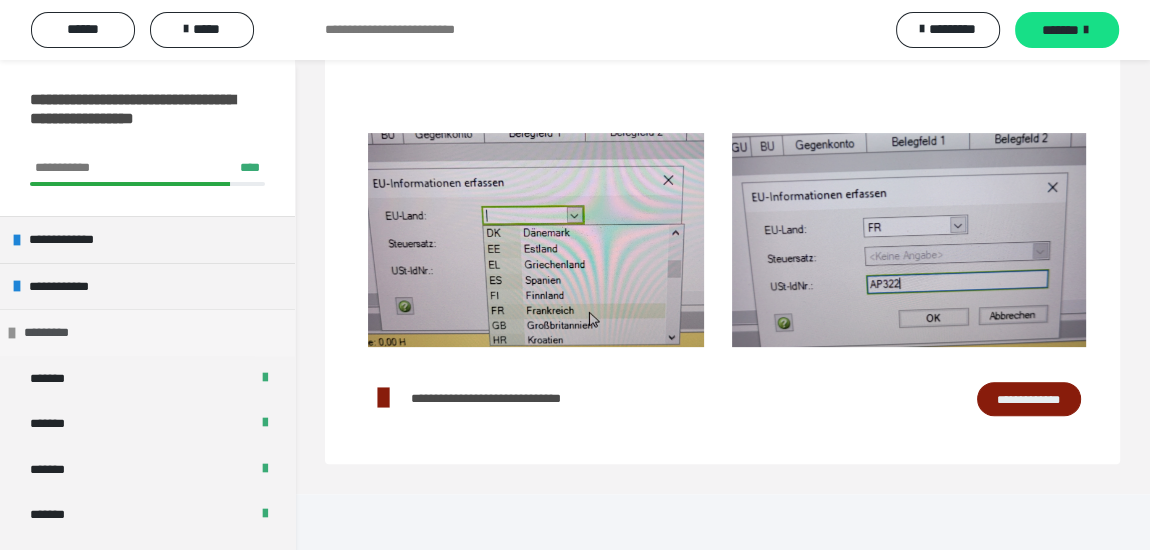 click at bounding box center [12, 333] 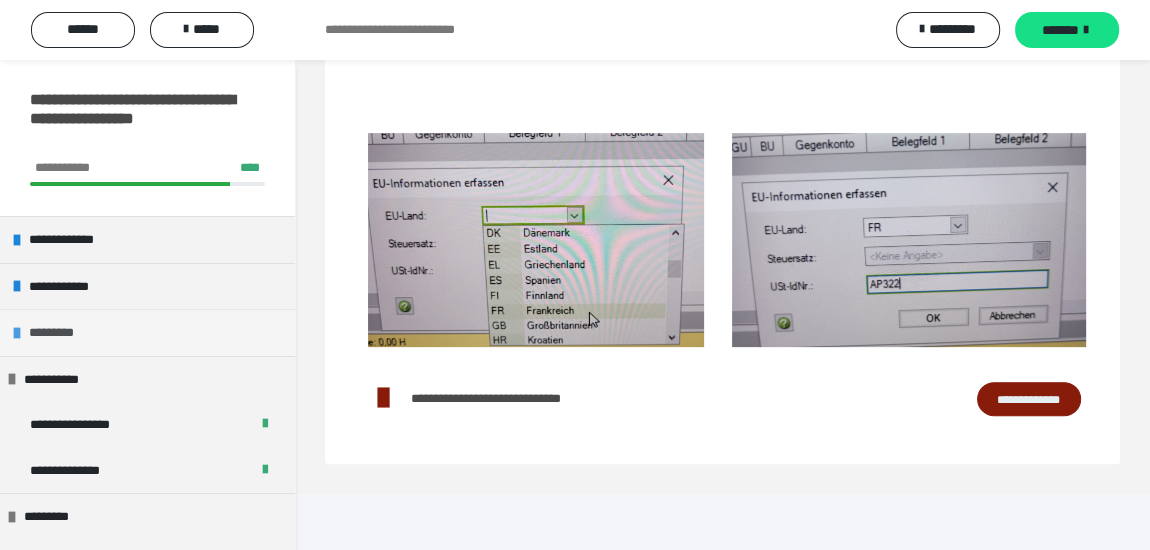 scroll, scrollTop: 181, scrollLeft: 0, axis: vertical 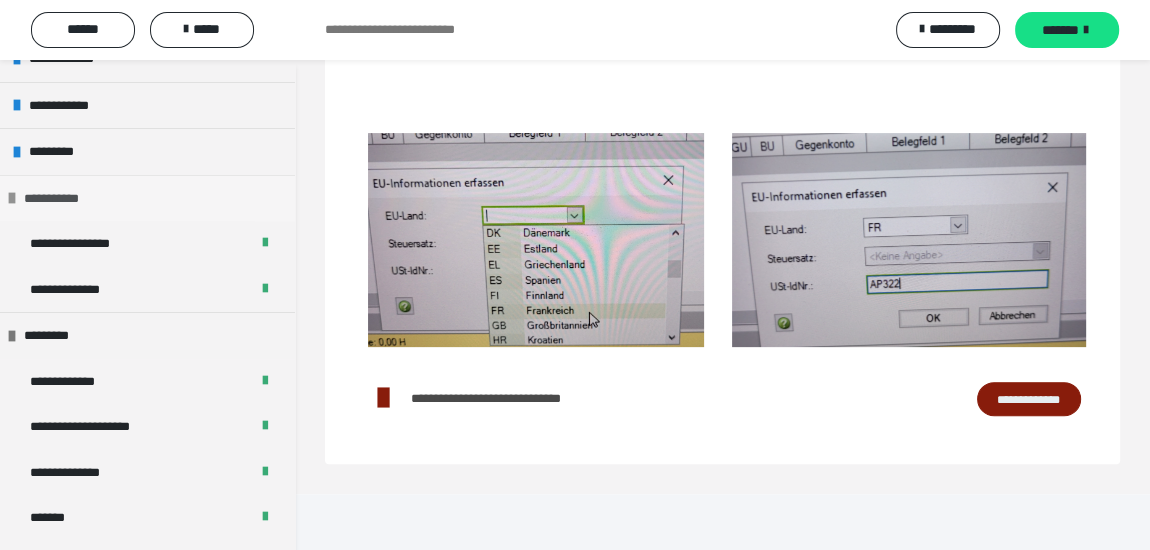 click at bounding box center (12, 198) 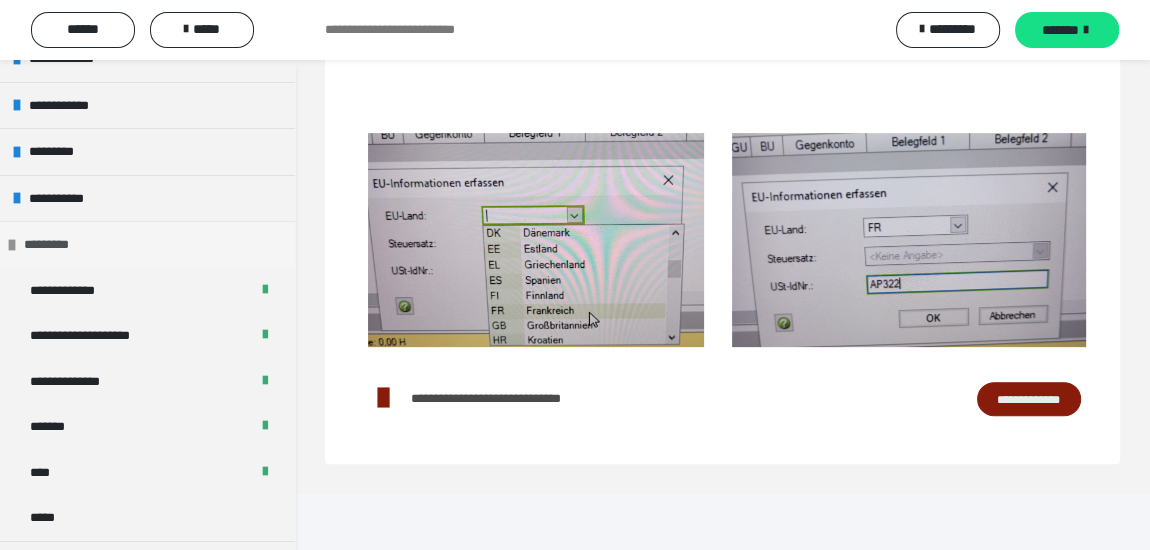 click at bounding box center (12, 245) 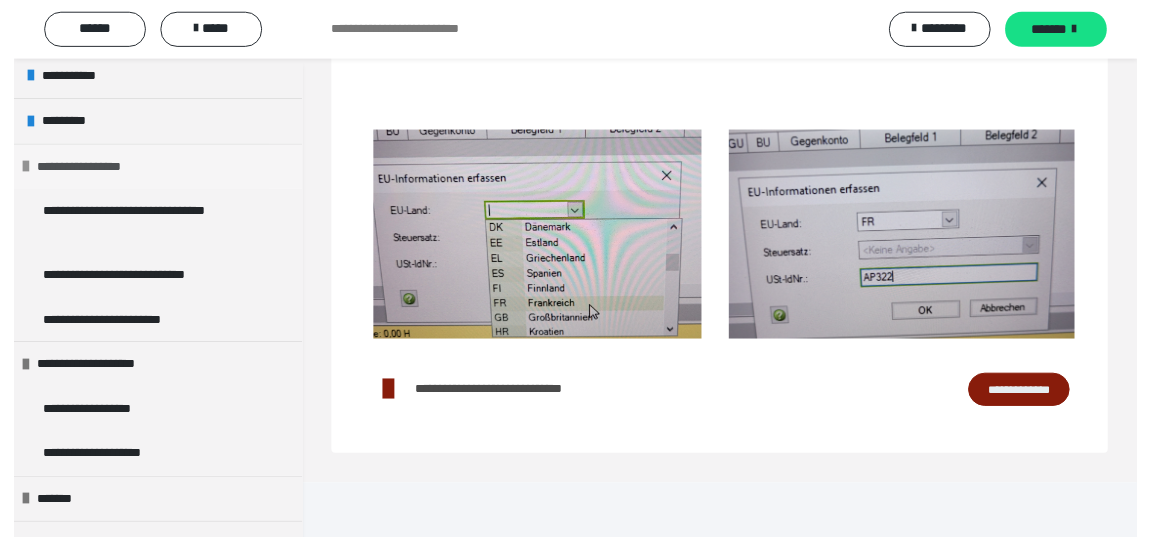 scroll, scrollTop: 272, scrollLeft: 0, axis: vertical 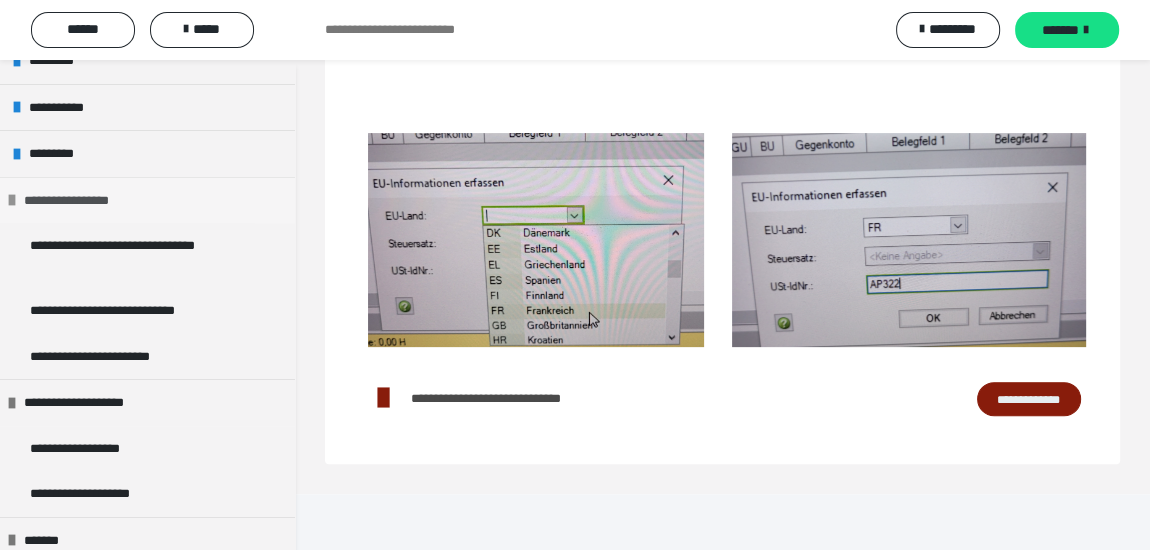 click on "**********" at bounding box center (132, 255) 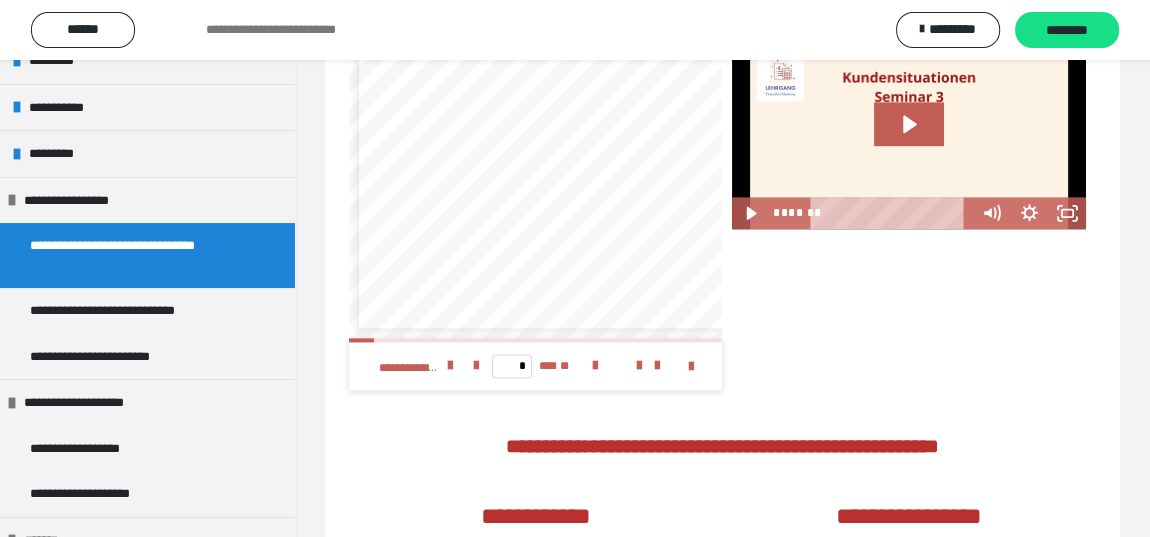 scroll, scrollTop: 2168, scrollLeft: 0, axis: vertical 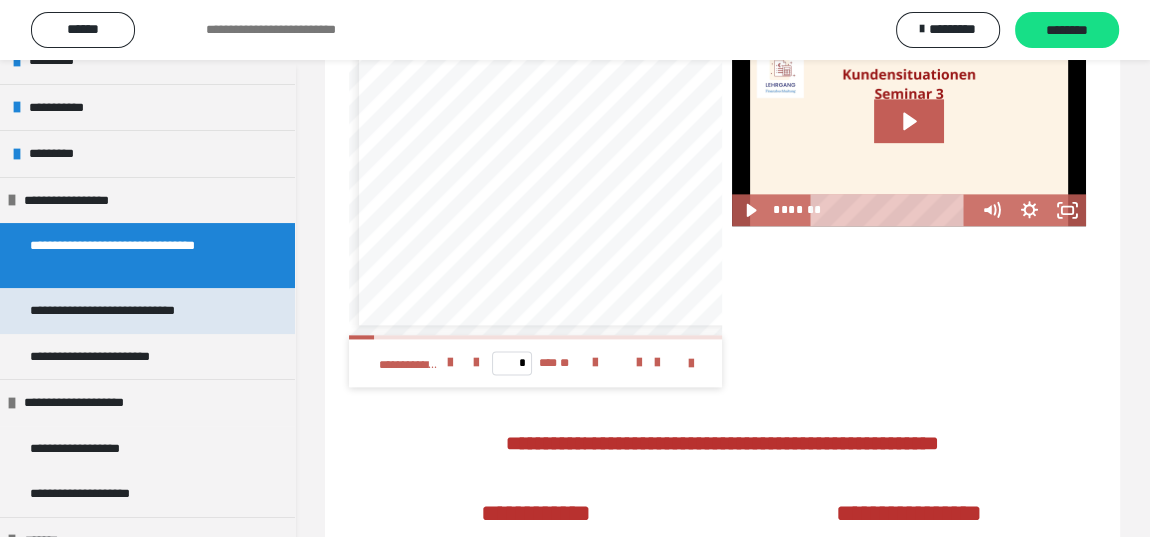 click on "**********" at bounding box center (131, 311) 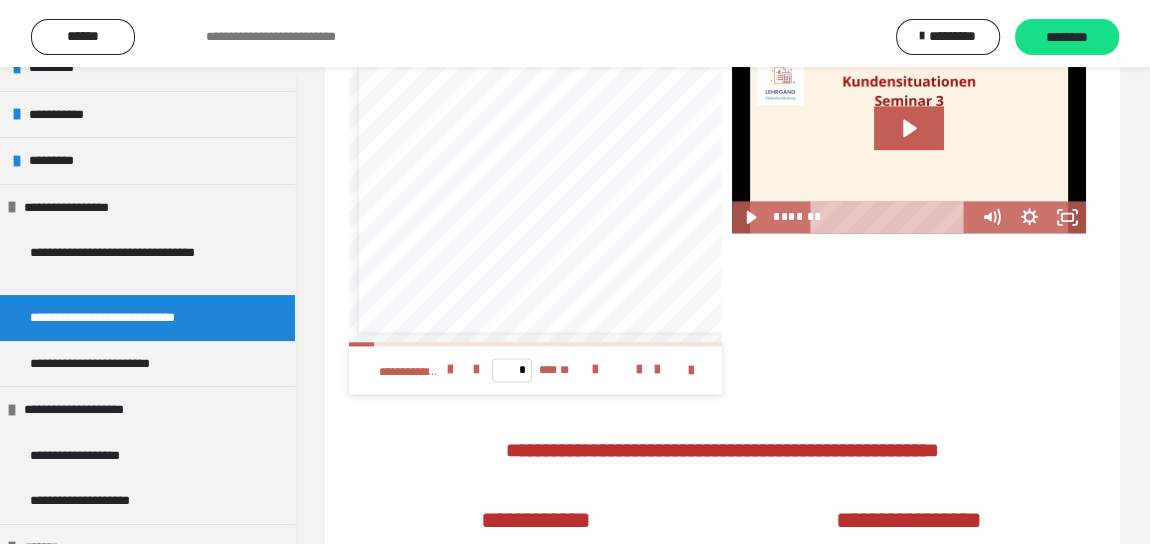 scroll, scrollTop: 938, scrollLeft: 0, axis: vertical 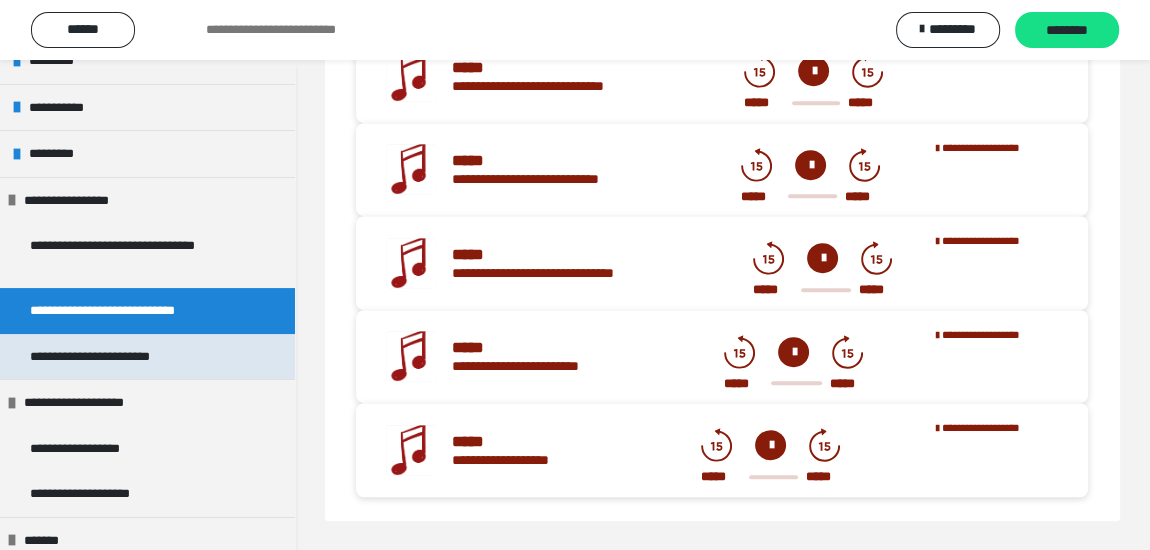 click on "**********" at bounding box center [117, 357] 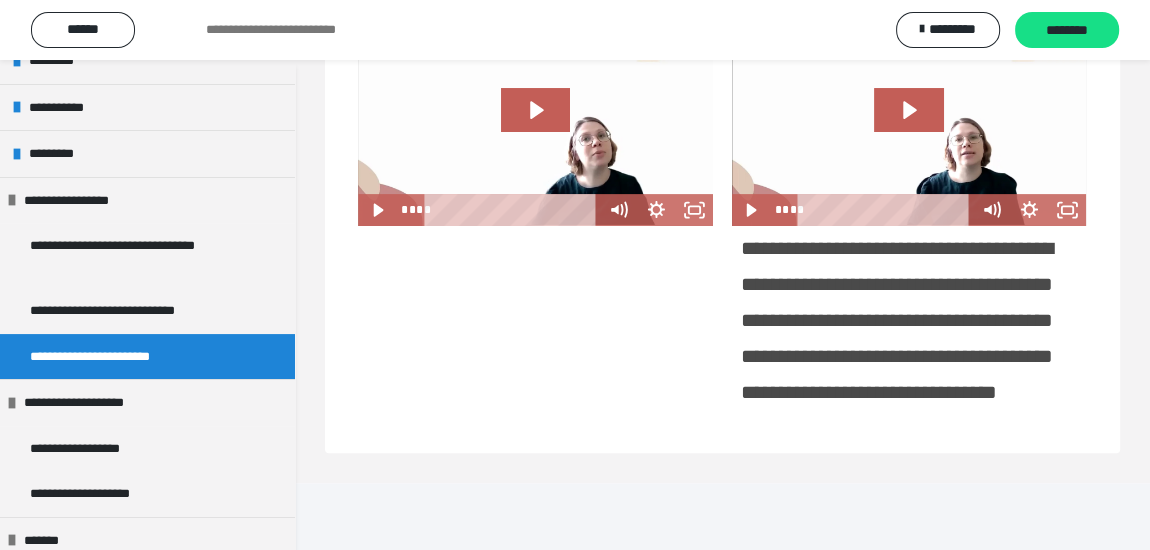 scroll, scrollTop: 554, scrollLeft: 0, axis: vertical 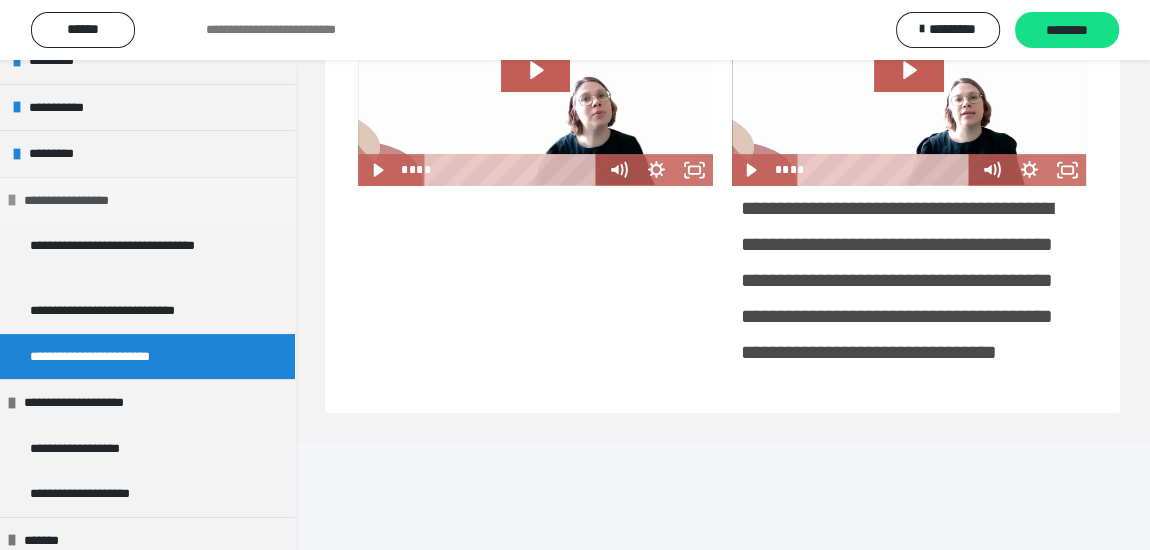 drag, startPoint x: 18, startPoint y: 196, endPoint x: 19, endPoint y: 208, distance: 12.0415945 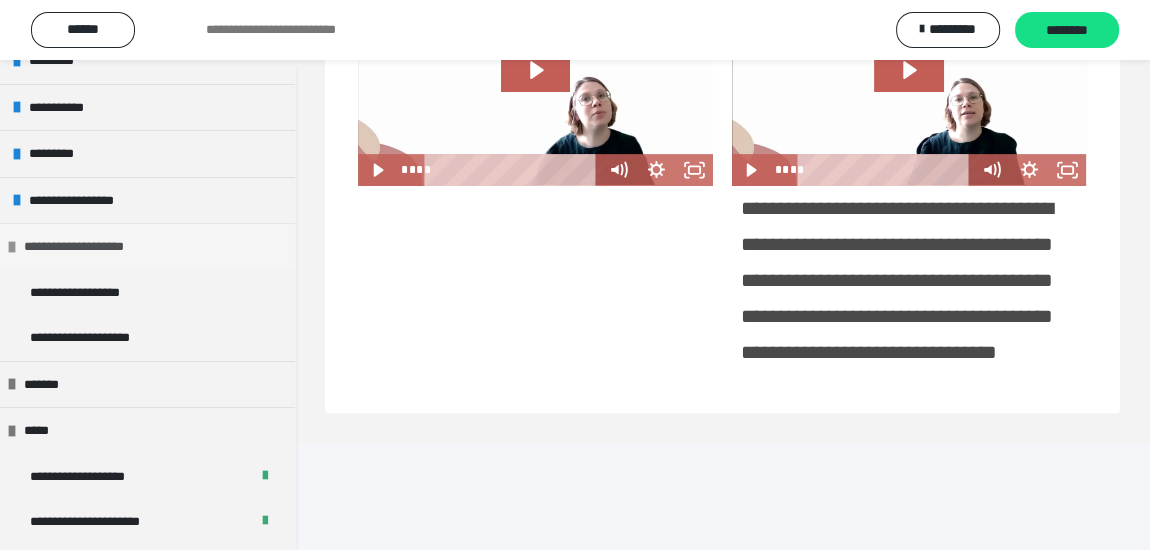 click on "**********" at bounding box center (92, 247) 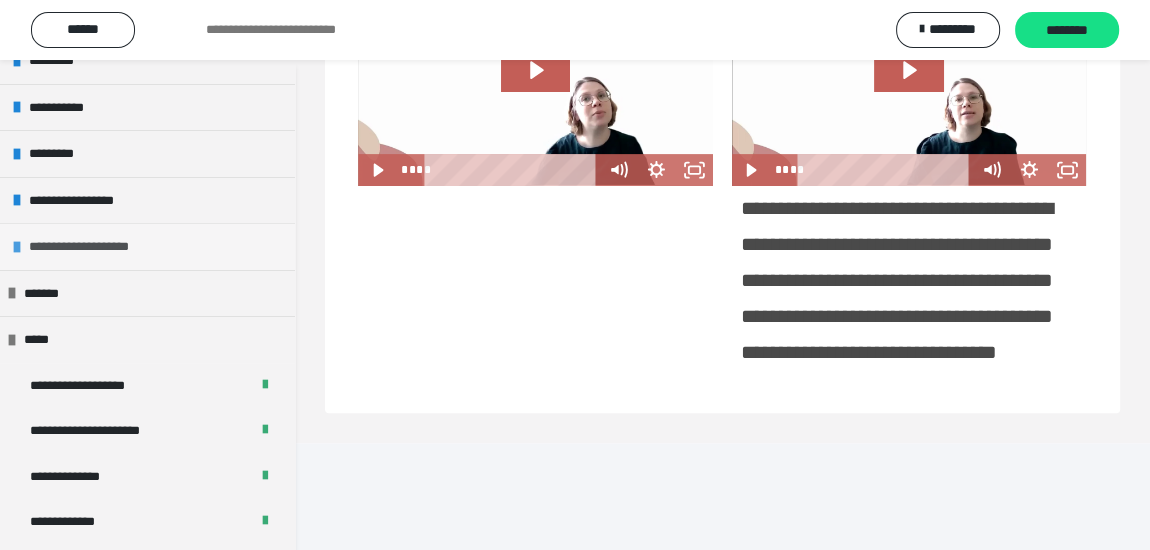 click at bounding box center (17, 247) 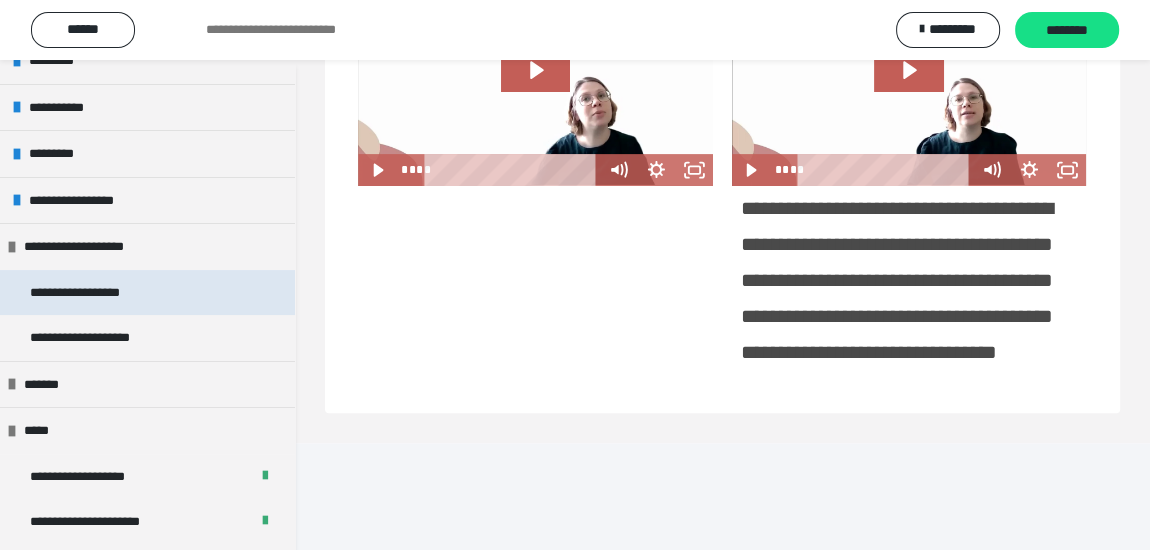 click on "**********" at bounding box center (98, 293) 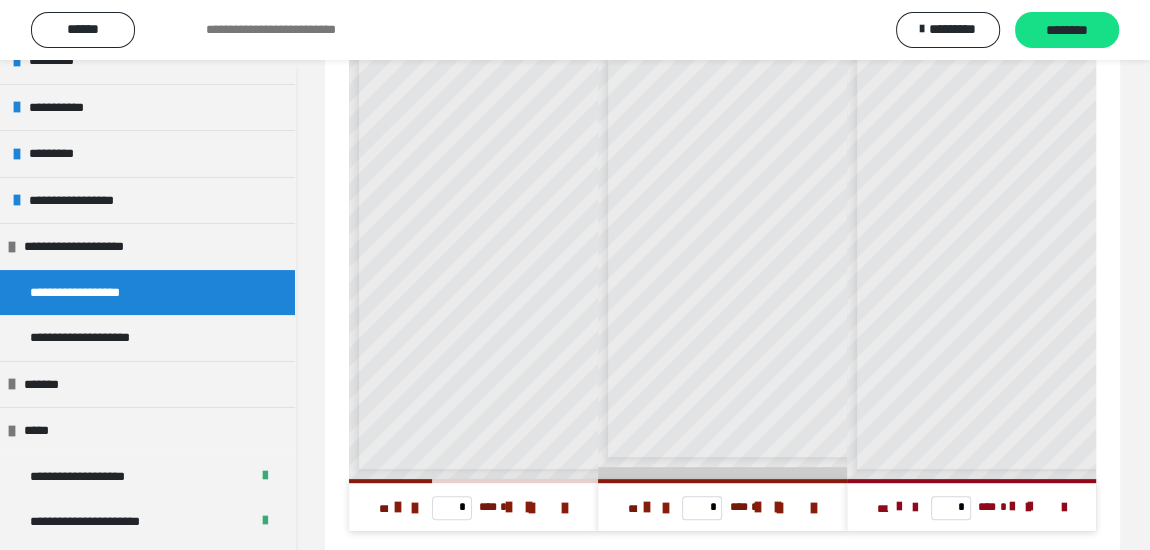 scroll, scrollTop: 18, scrollLeft: 0, axis: vertical 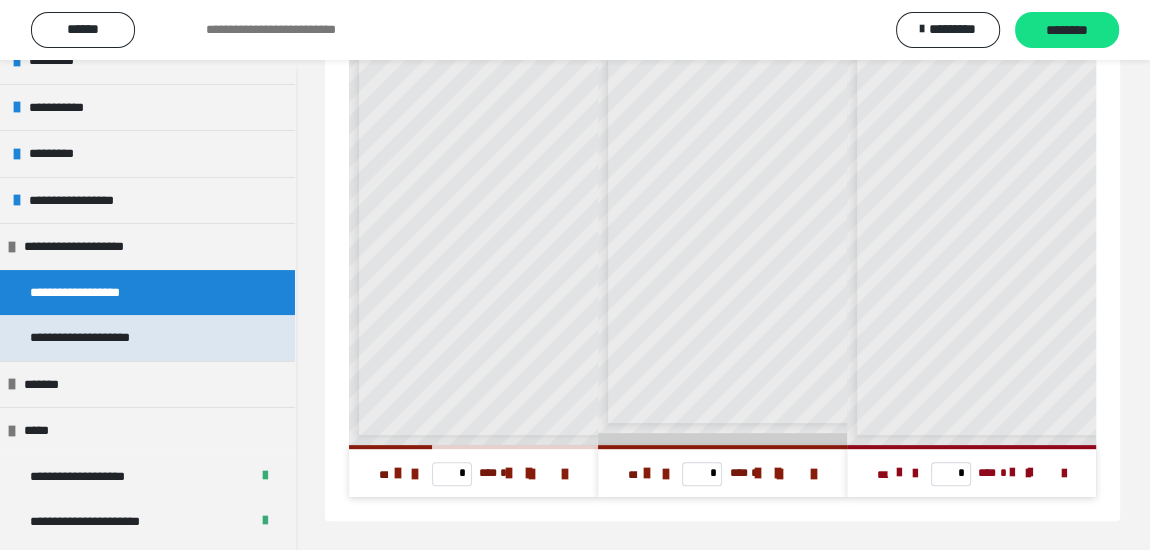 click on "**********" at bounding box center (102, 338) 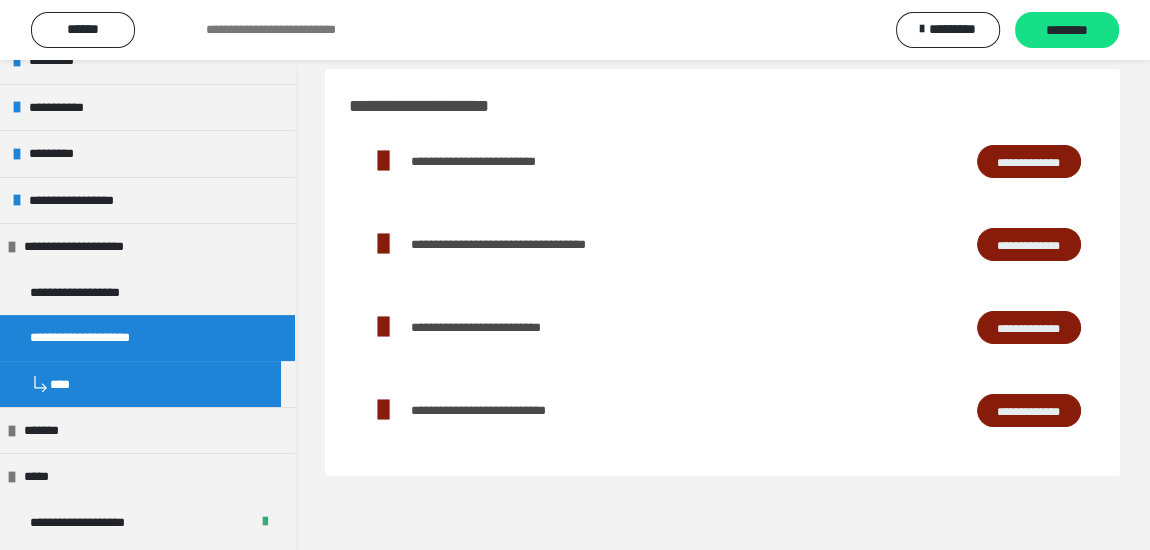 scroll, scrollTop: 0, scrollLeft: 0, axis: both 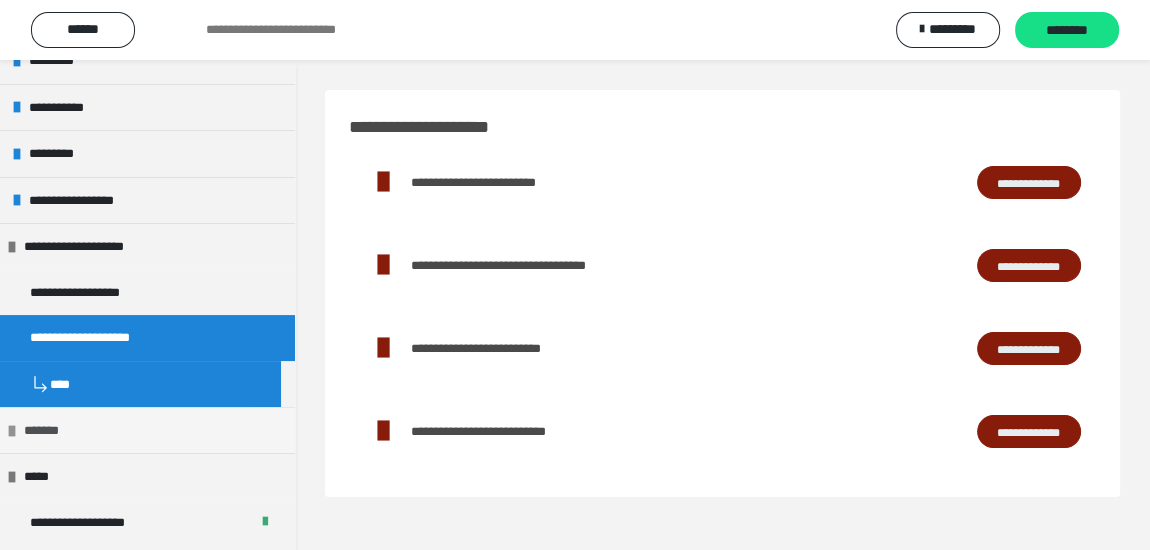 click on "*******" at bounding box center (147, 430) 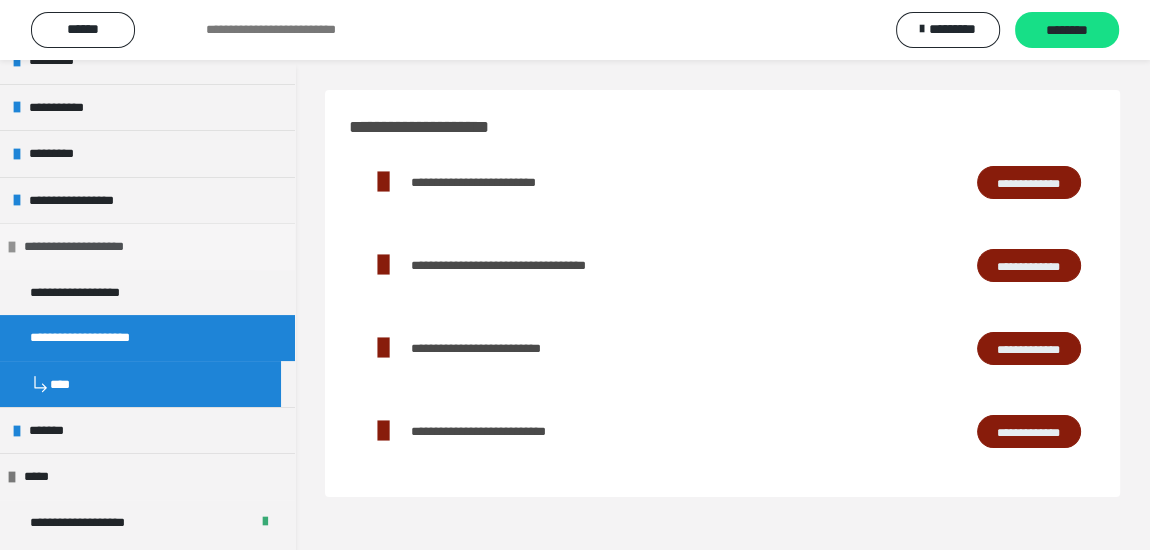 click on "**********" at bounding box center [147, 246] 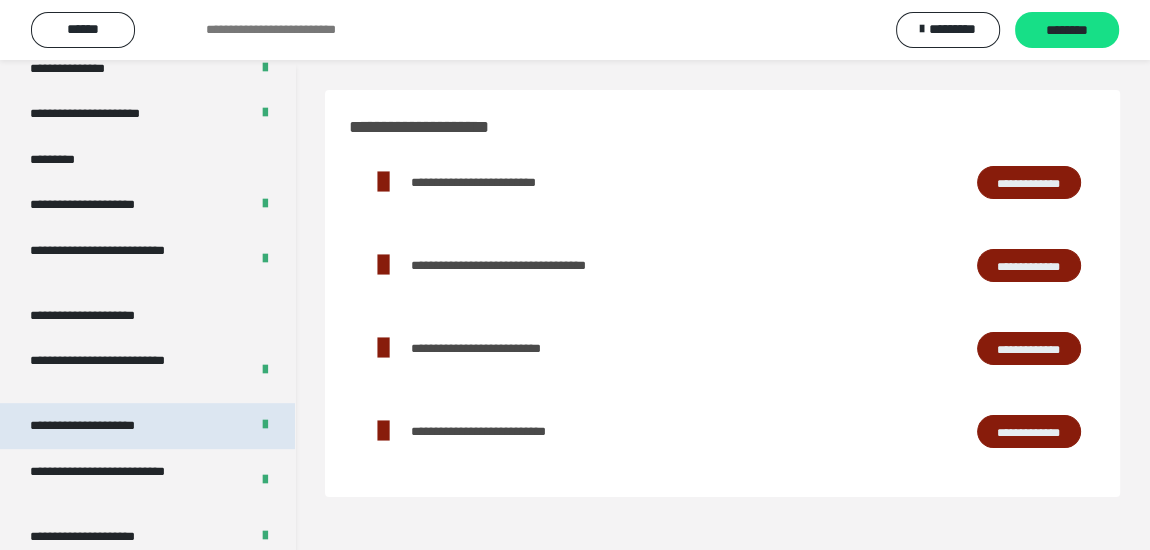 scroll, scrollTop: 727, scrollLeft: 0, axis: vertical 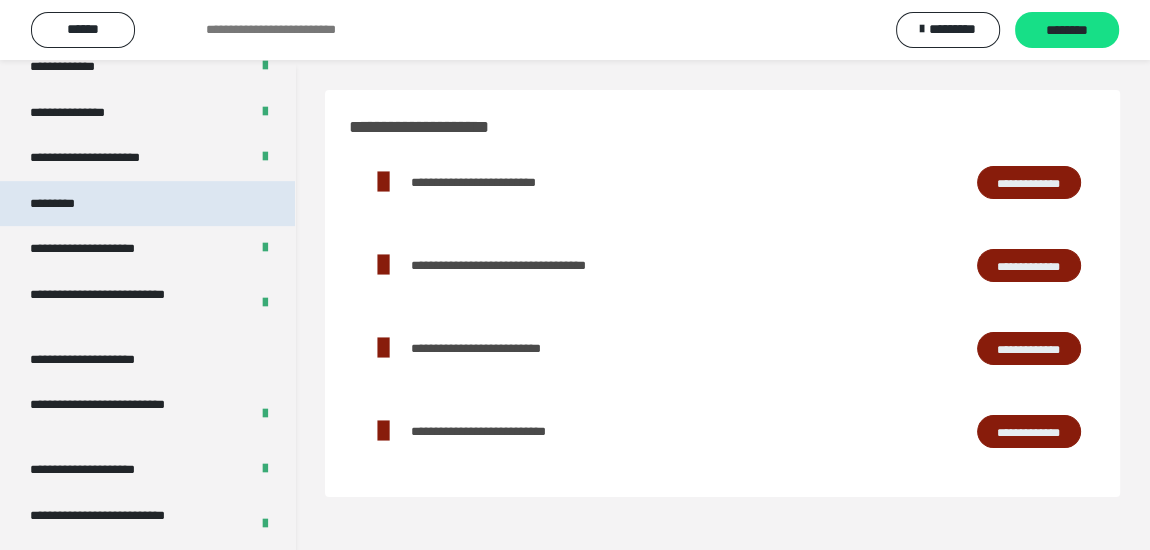 click on "*********" at bounding box center [147, 204] 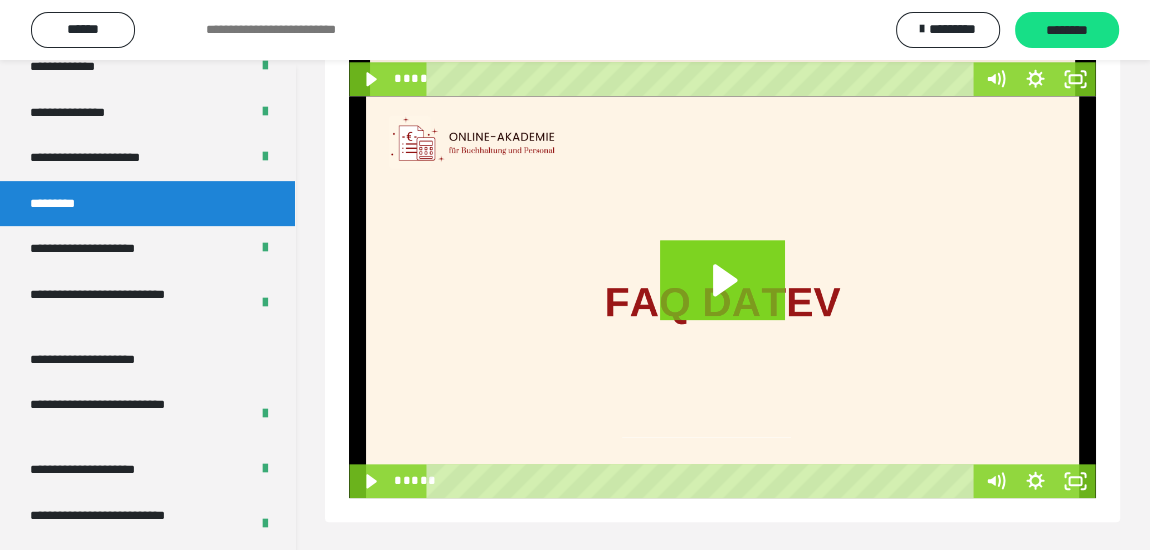 scroll, scrollTop: 1767, scrollLeft: 0, axis: vertical 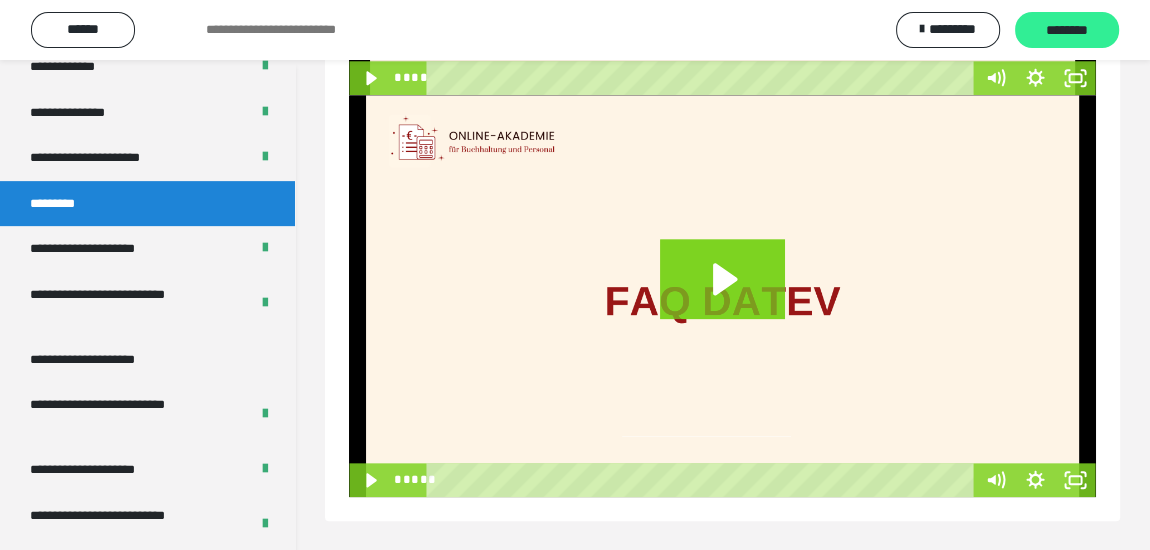 drag, startPoint x: 1045, startPoint y: 27, endPoint x: 1035, endPoint y: 34, distance: 12.206555 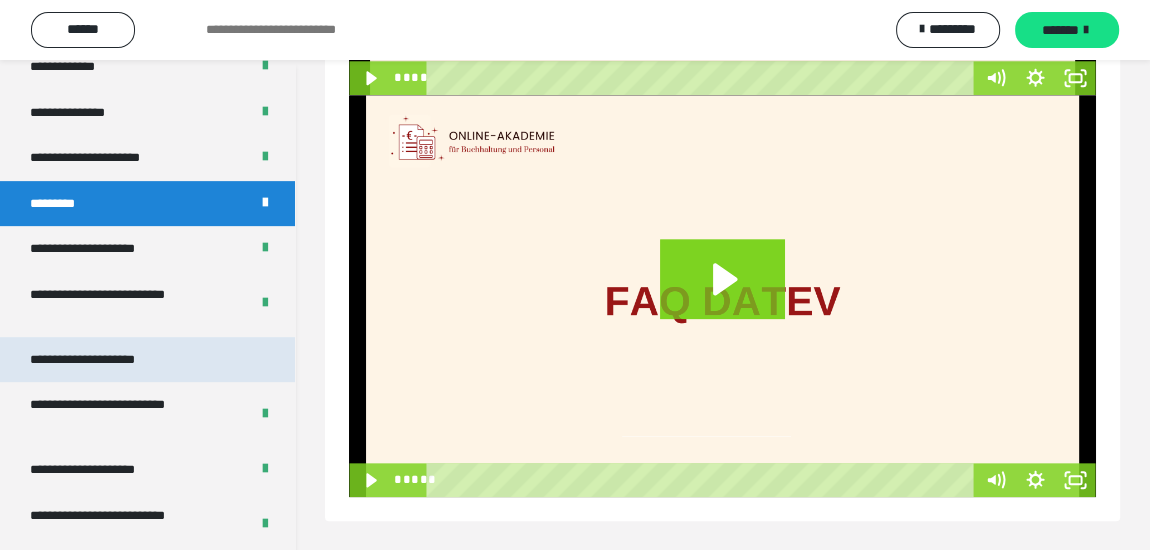 click on "**********" at bounding box center (106, 360) 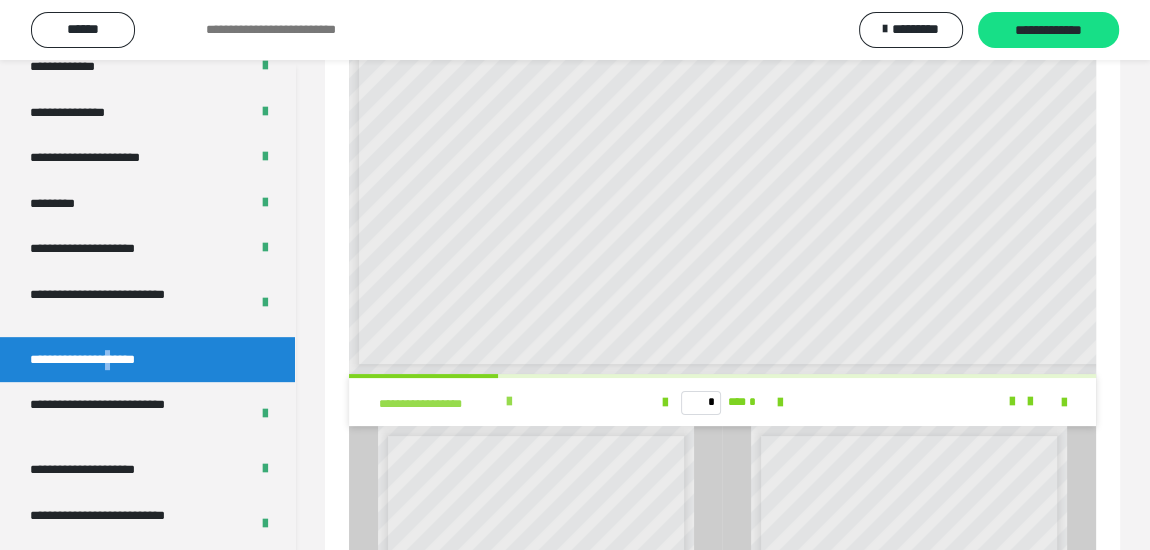 scroll, scrollTop: 98, scrollLeft: 0, axis: vertical 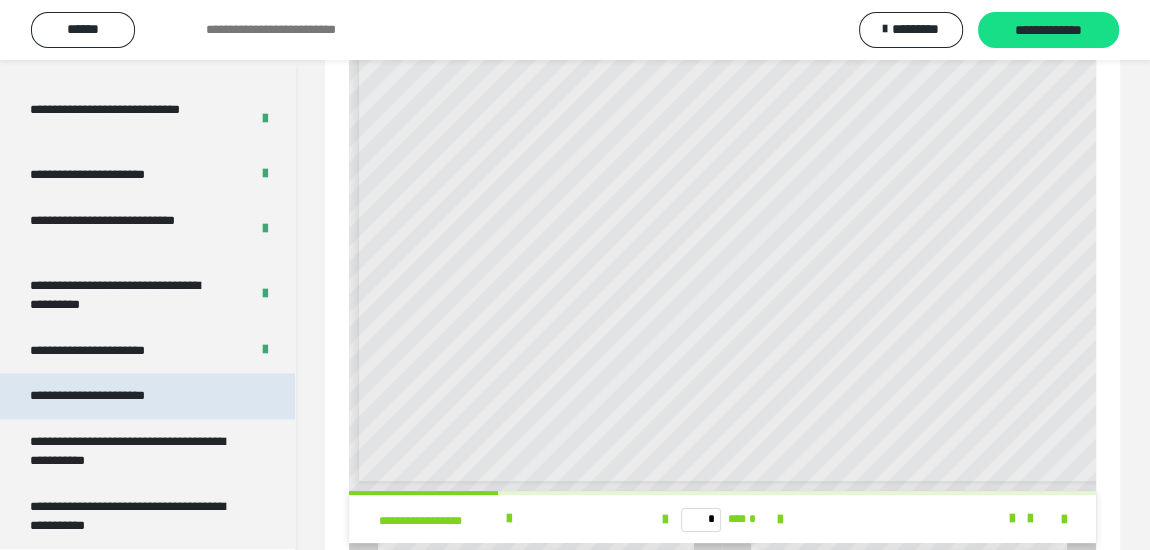 click on "**********" at bounding box center [147, 396] 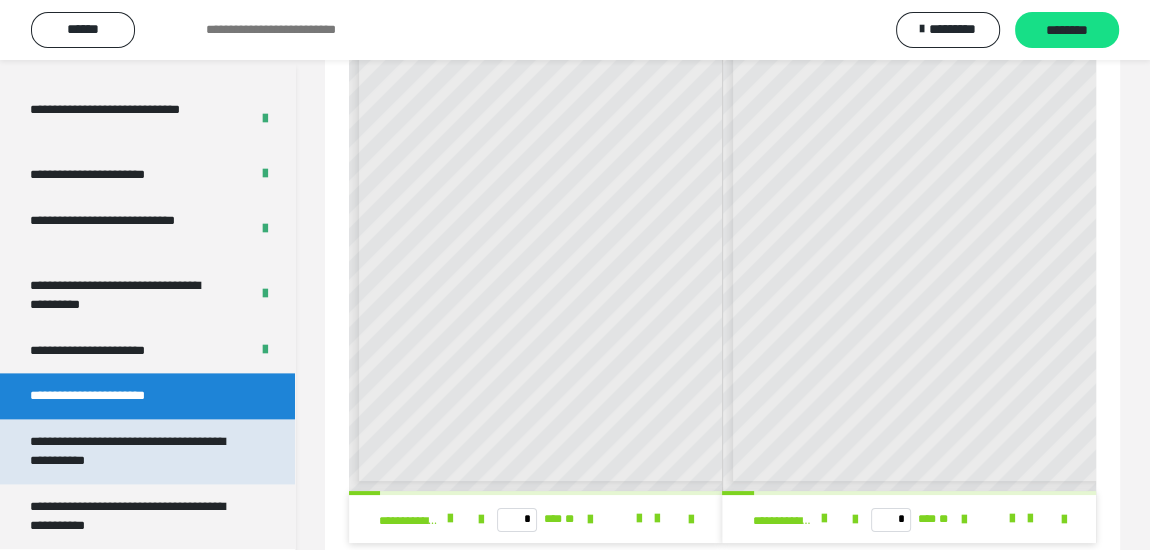click on "**********" at bounding box center [132, 451] 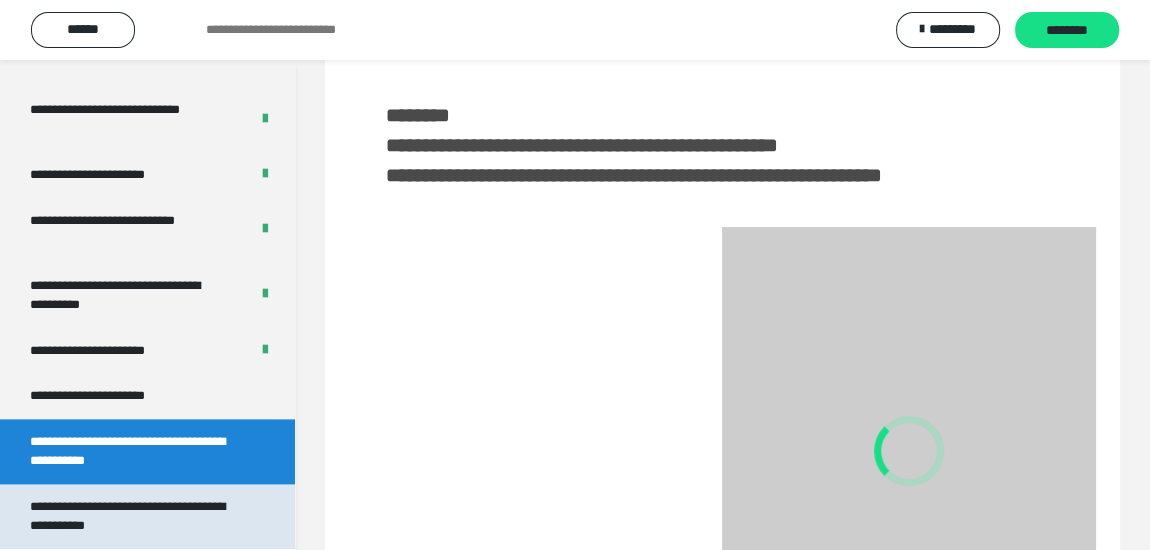 click on "**********" at bounding box center (132, 516) 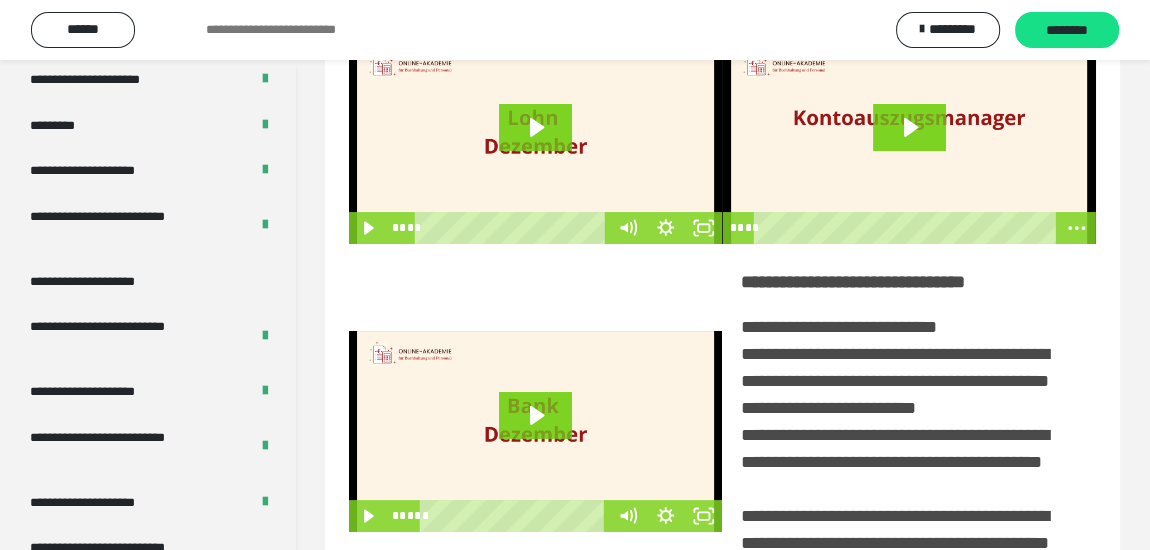 scroll, scrollTop: 802, scrollLeft: 0, axis: vertical 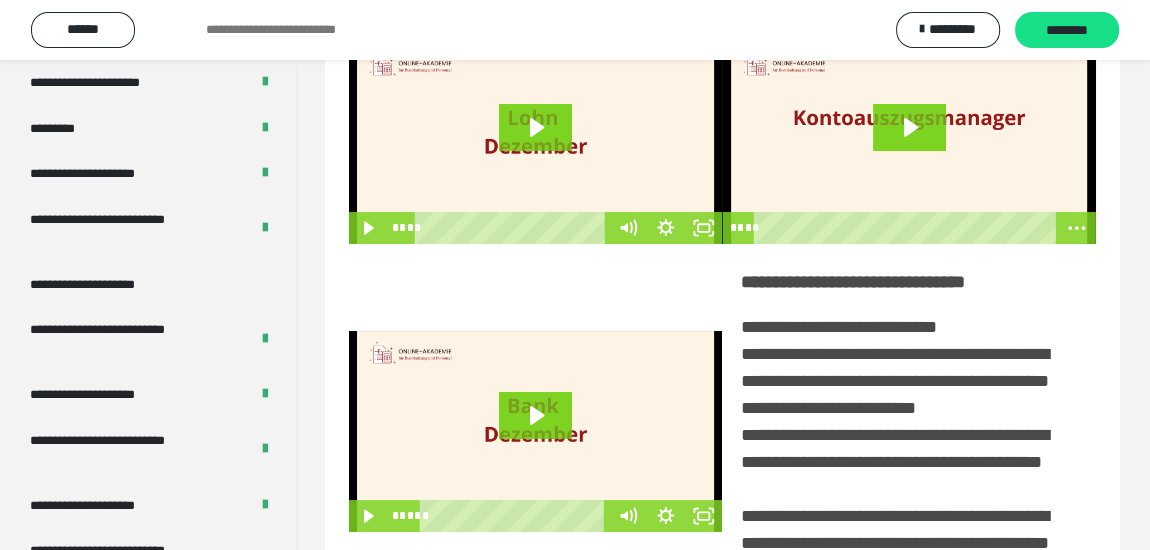 click on "**********" at bounding box center [106, 285] 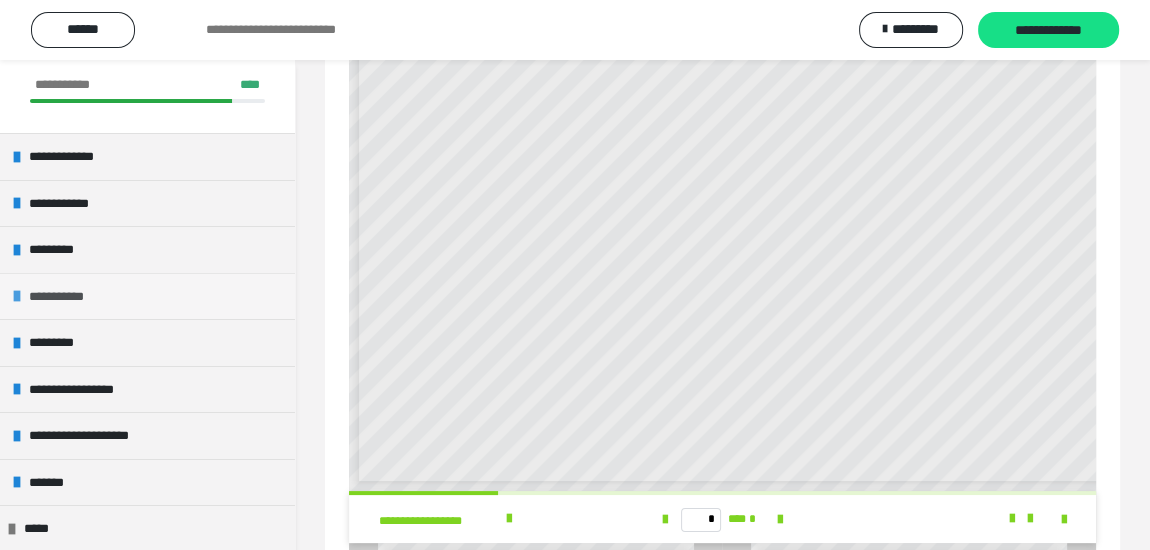 scroll, scrollTop: 0, scrollLeft: 0, axis: both 